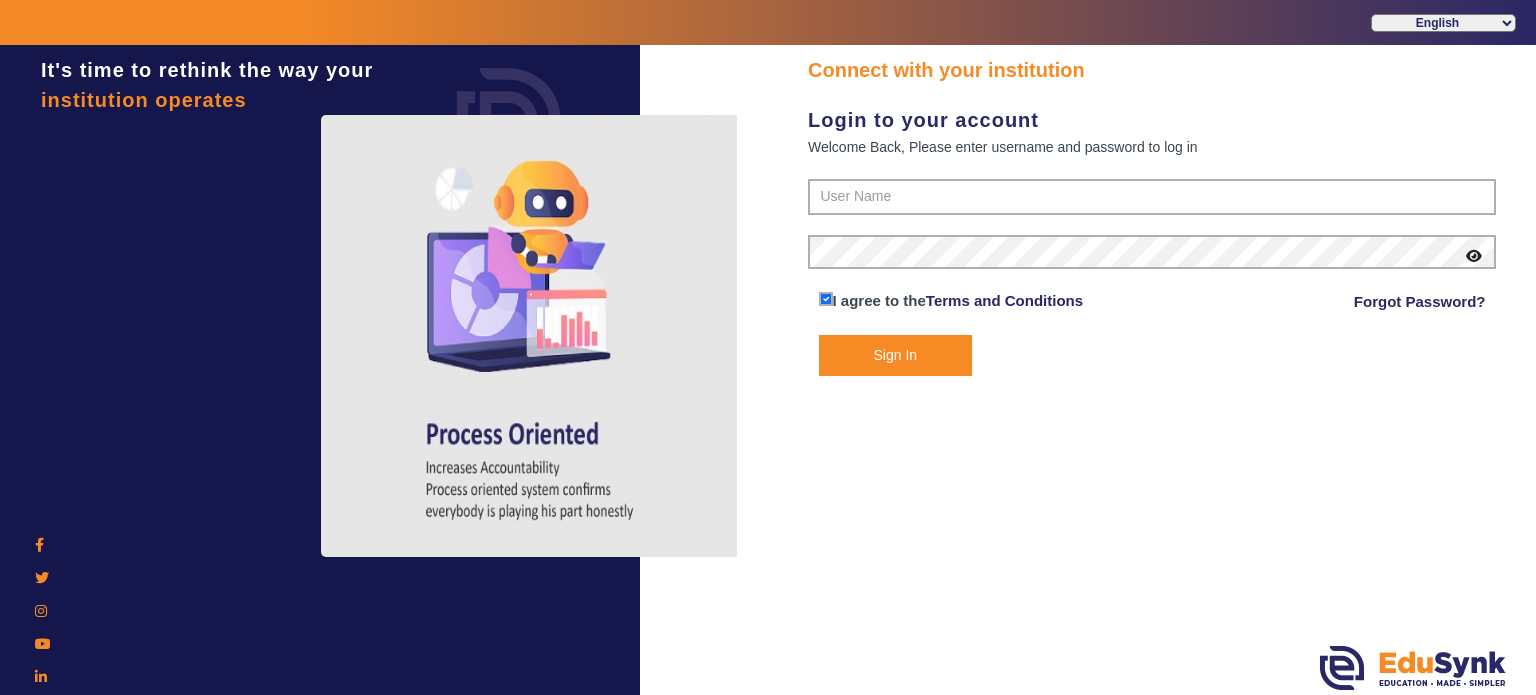 scroll, scrollTop: 0, scrollLeft: 0, axis: both 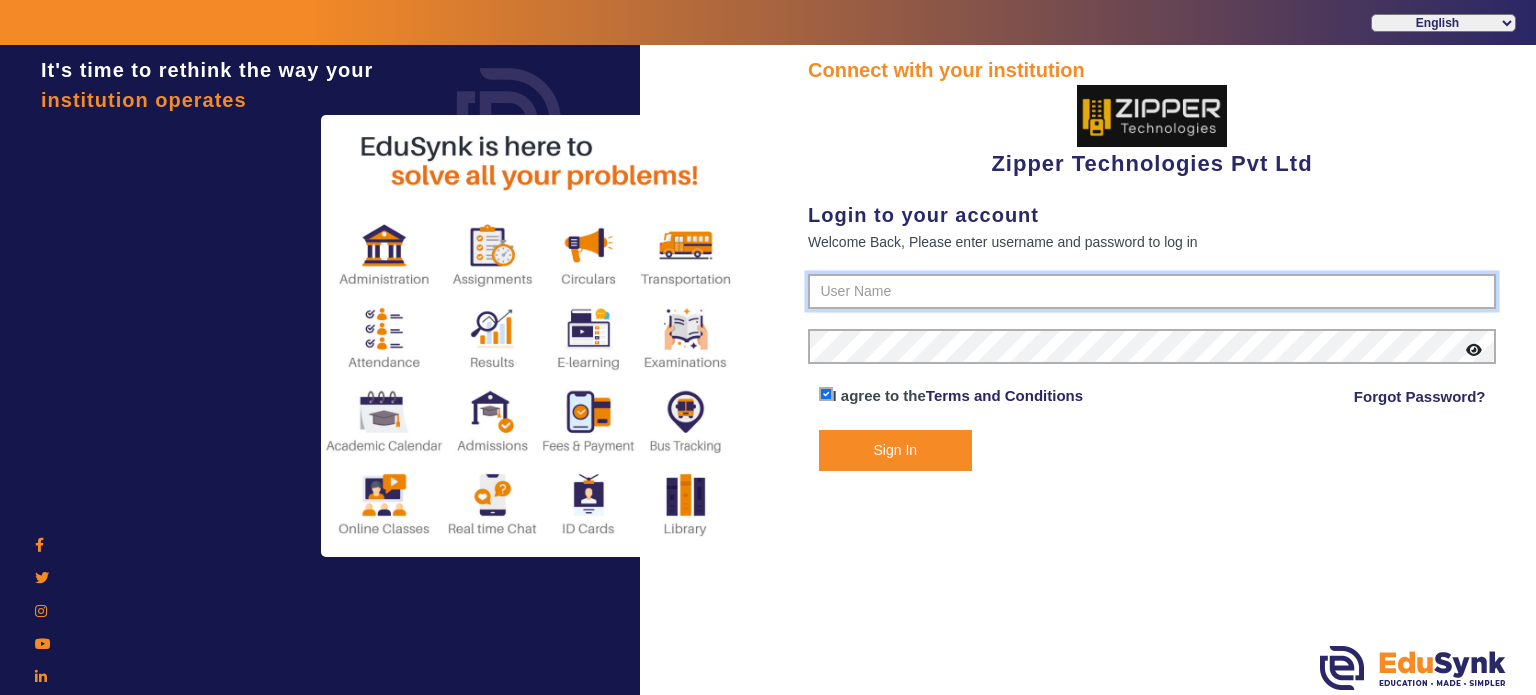 click at bounding box center (1152, 292) 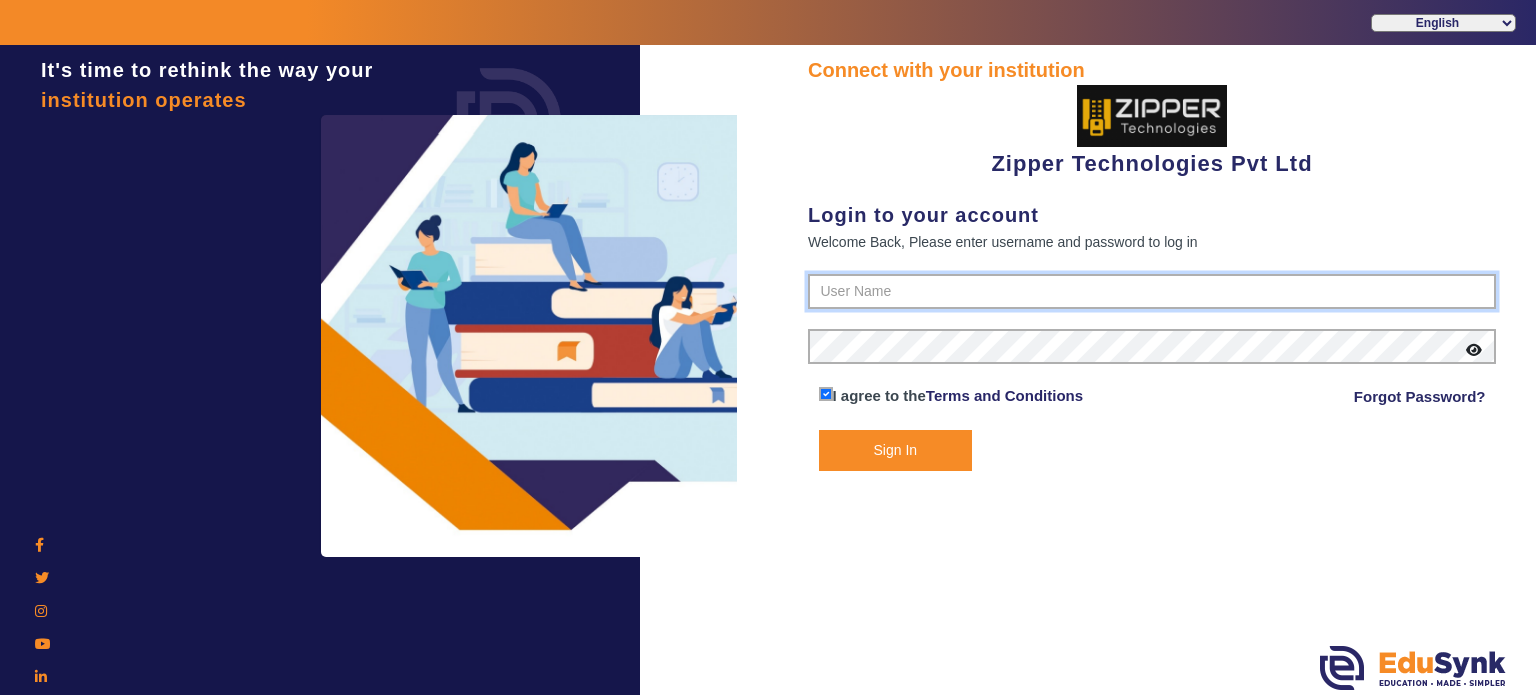 type on "1008790000" 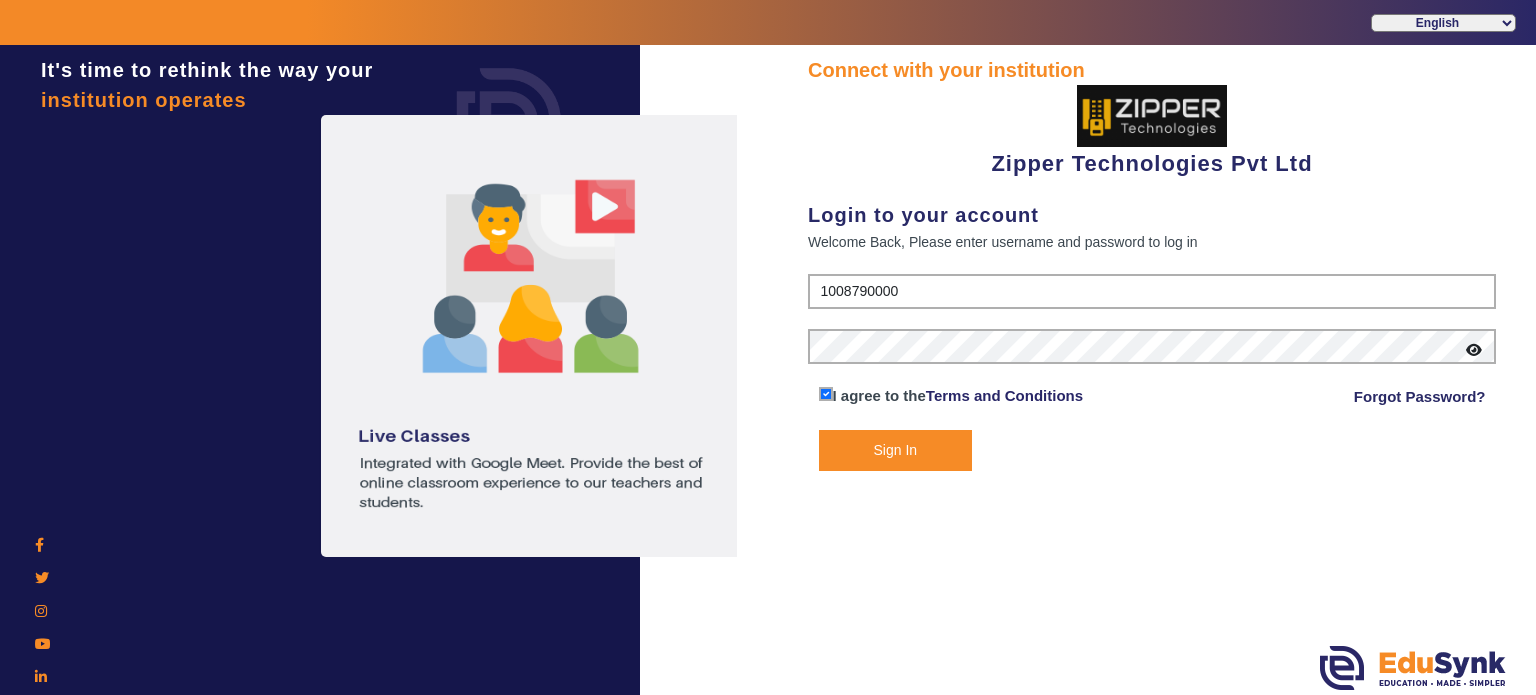 click on "Sign In" 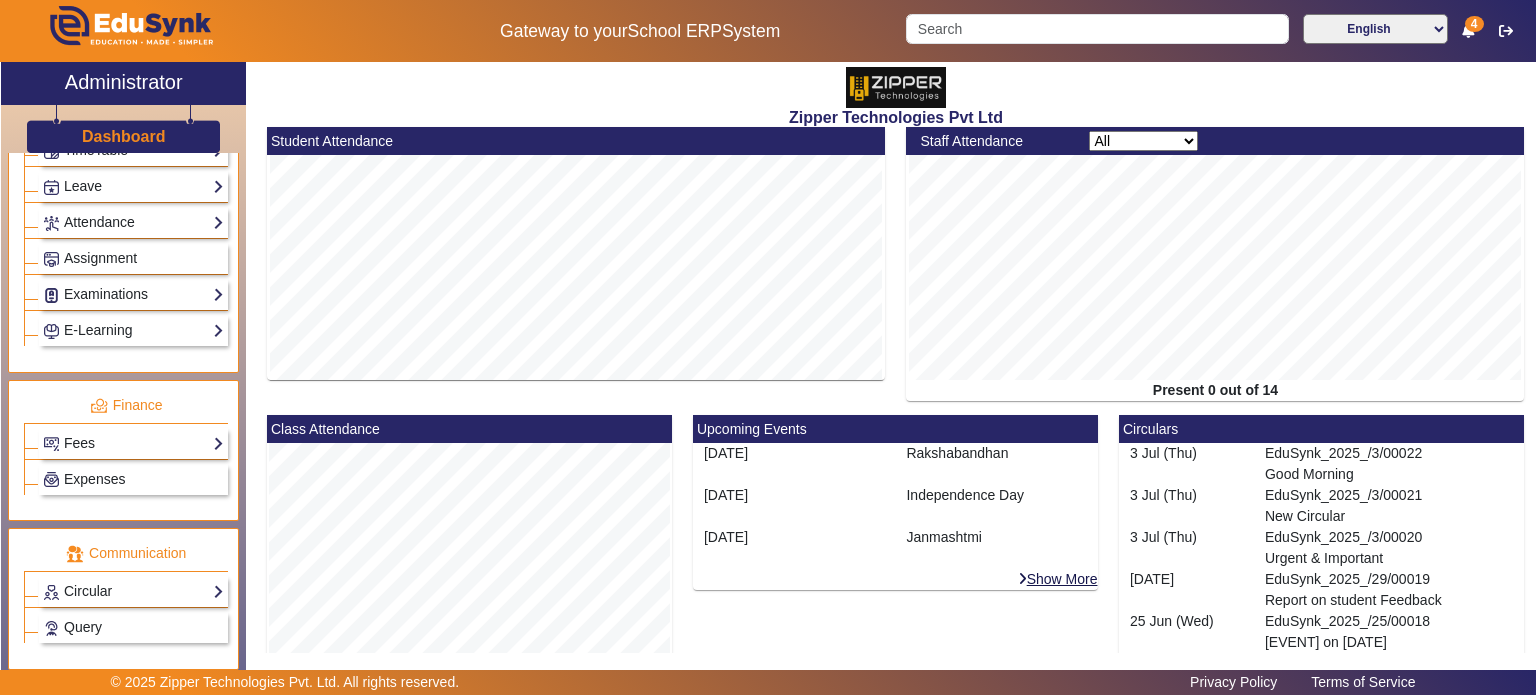scroll, scrollTop: 872, scrollLeft: 0, axis: vertical 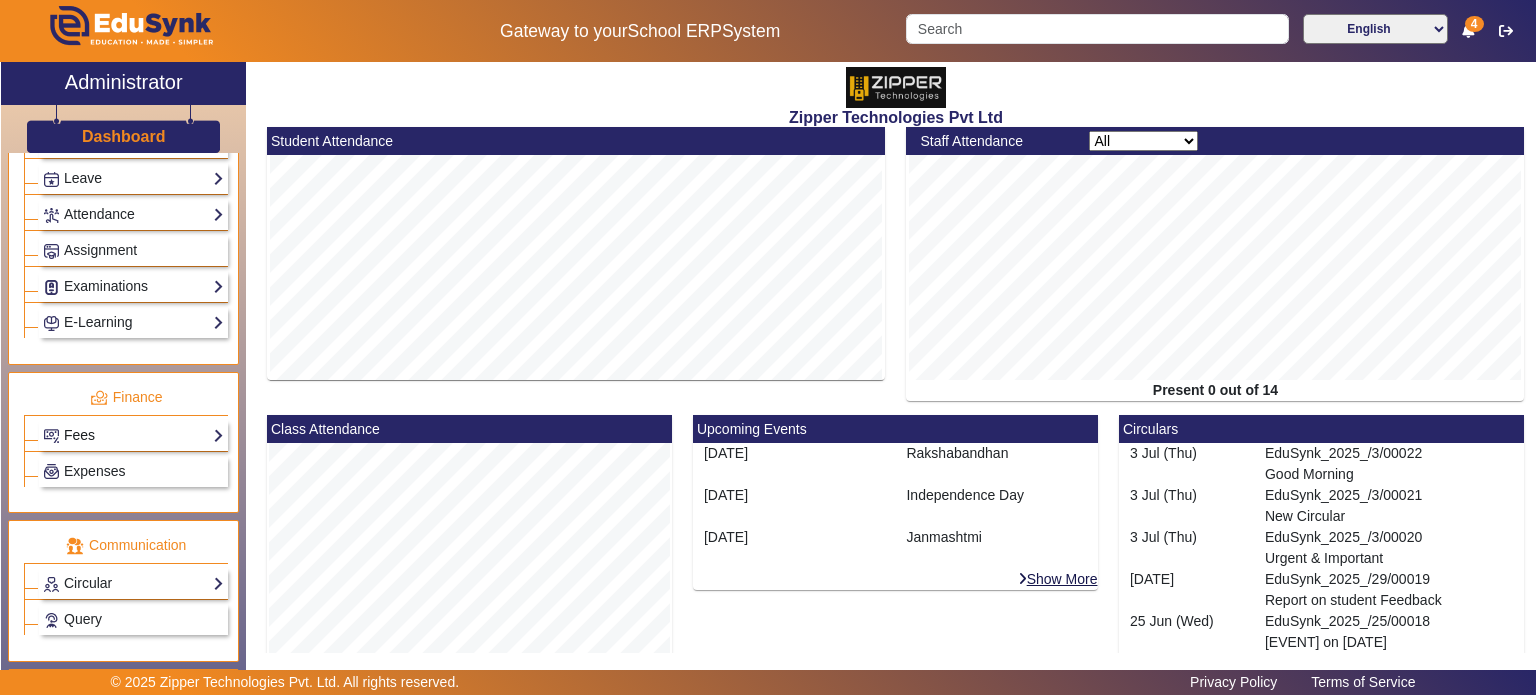 click on "Fees" 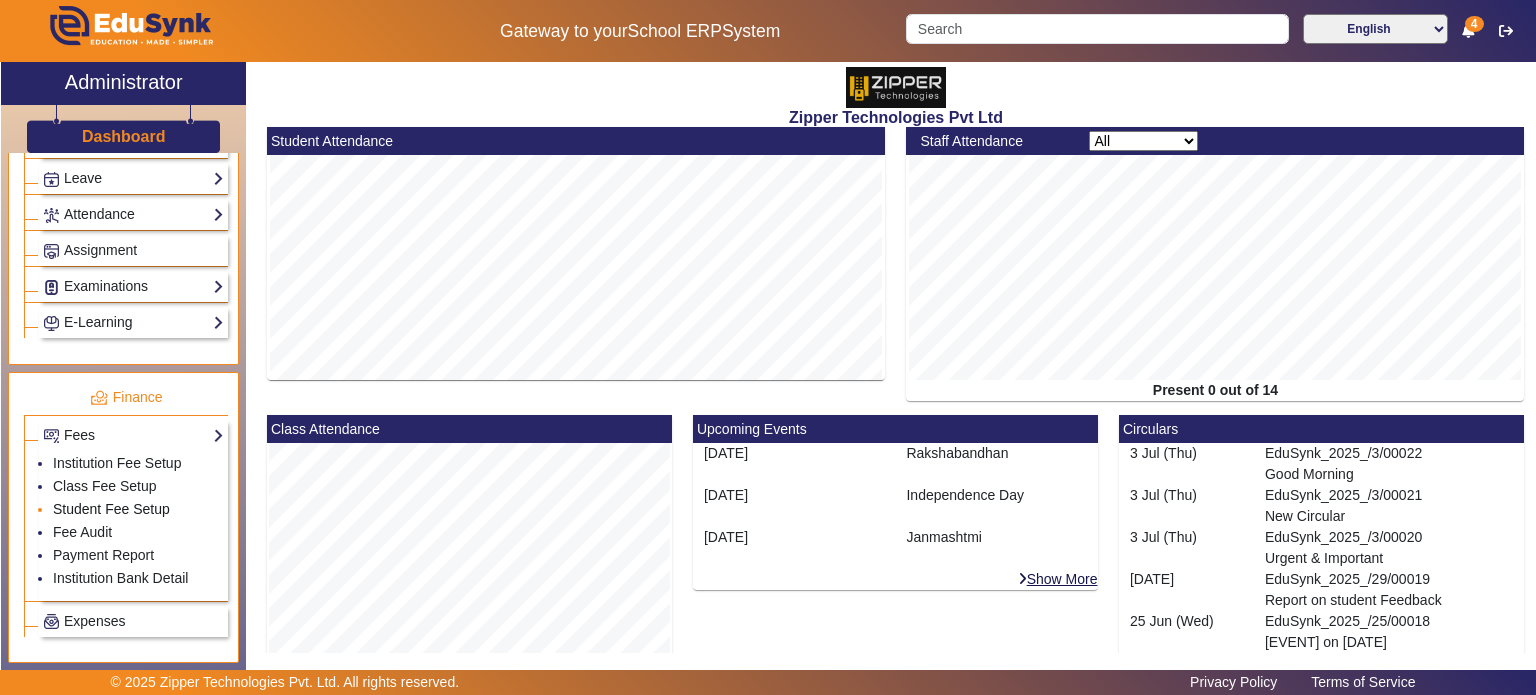 click on "Student Fee Setup" 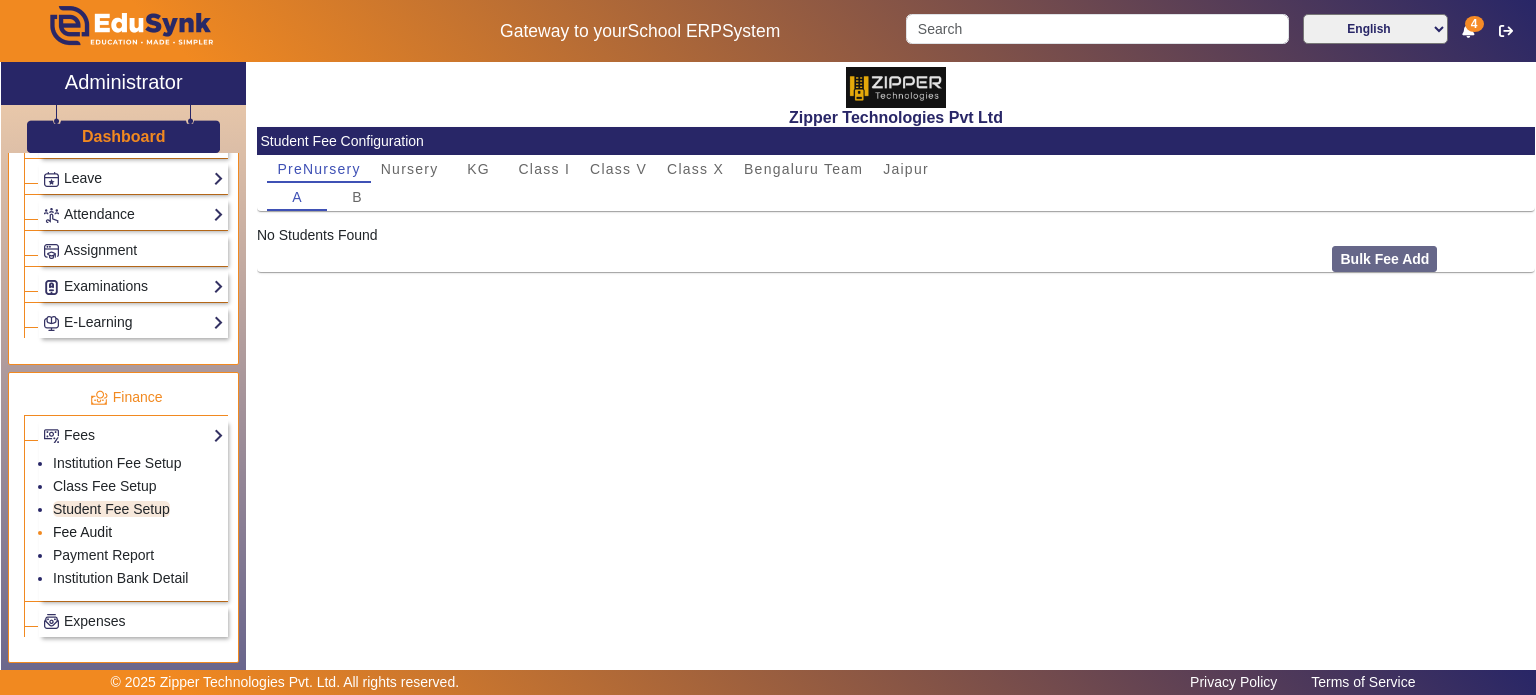click on "Fee Audit" 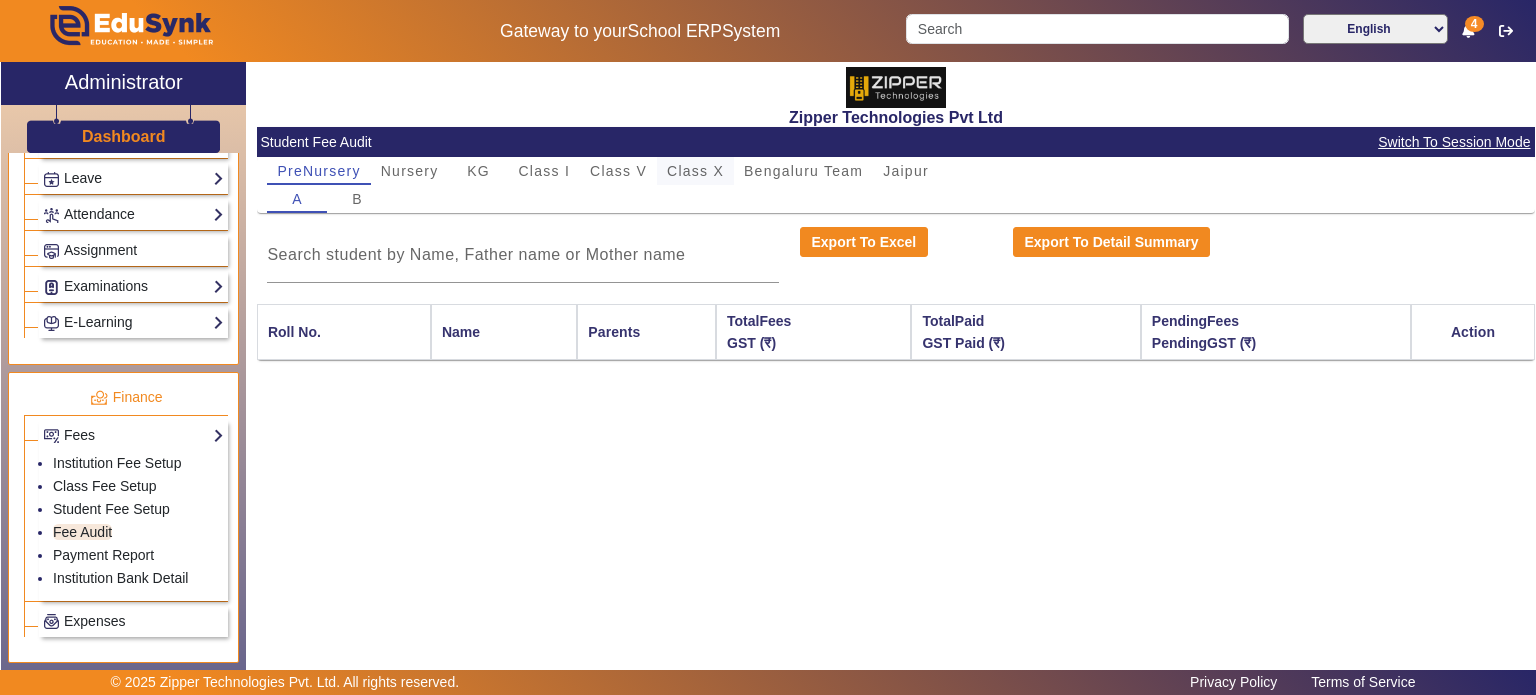 click on "Class X" at bounding box center [695, 171] 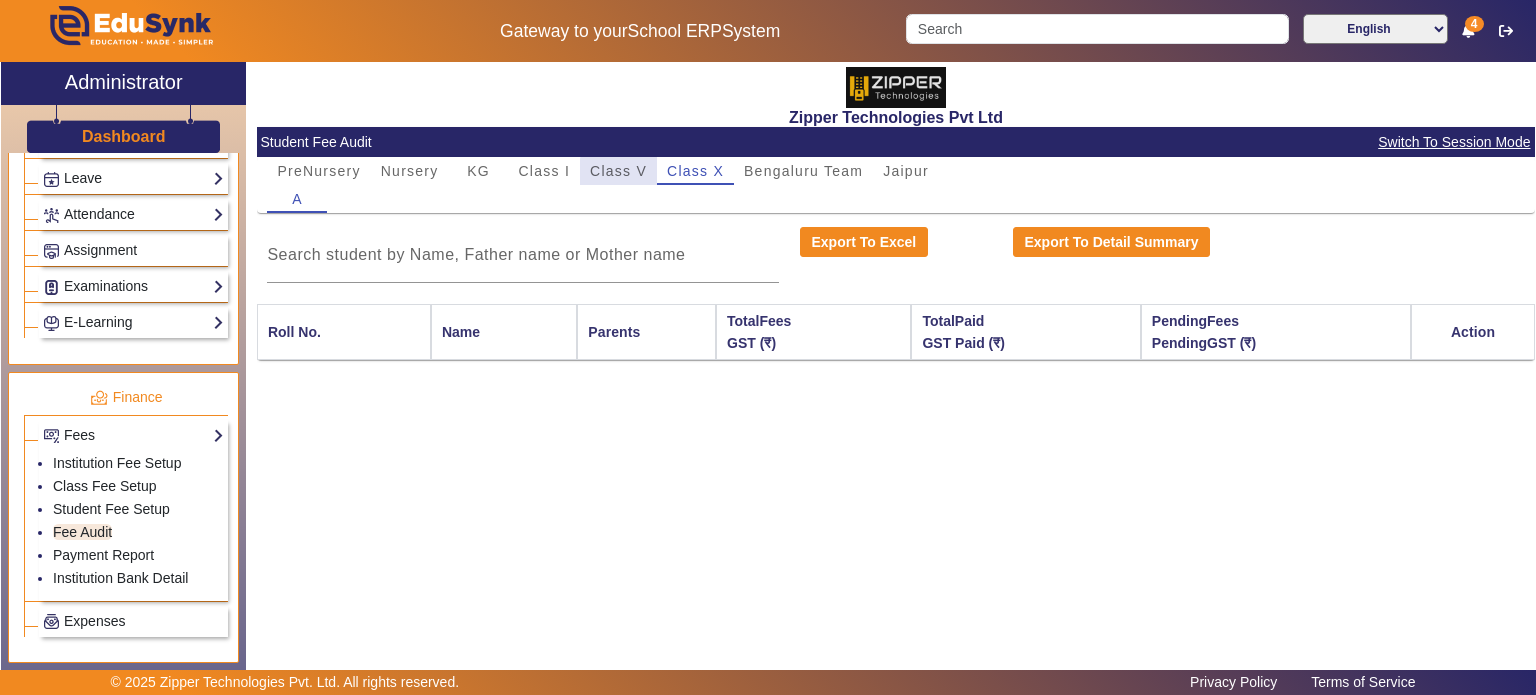 click on "Class V" at bounding box center (618, 171) 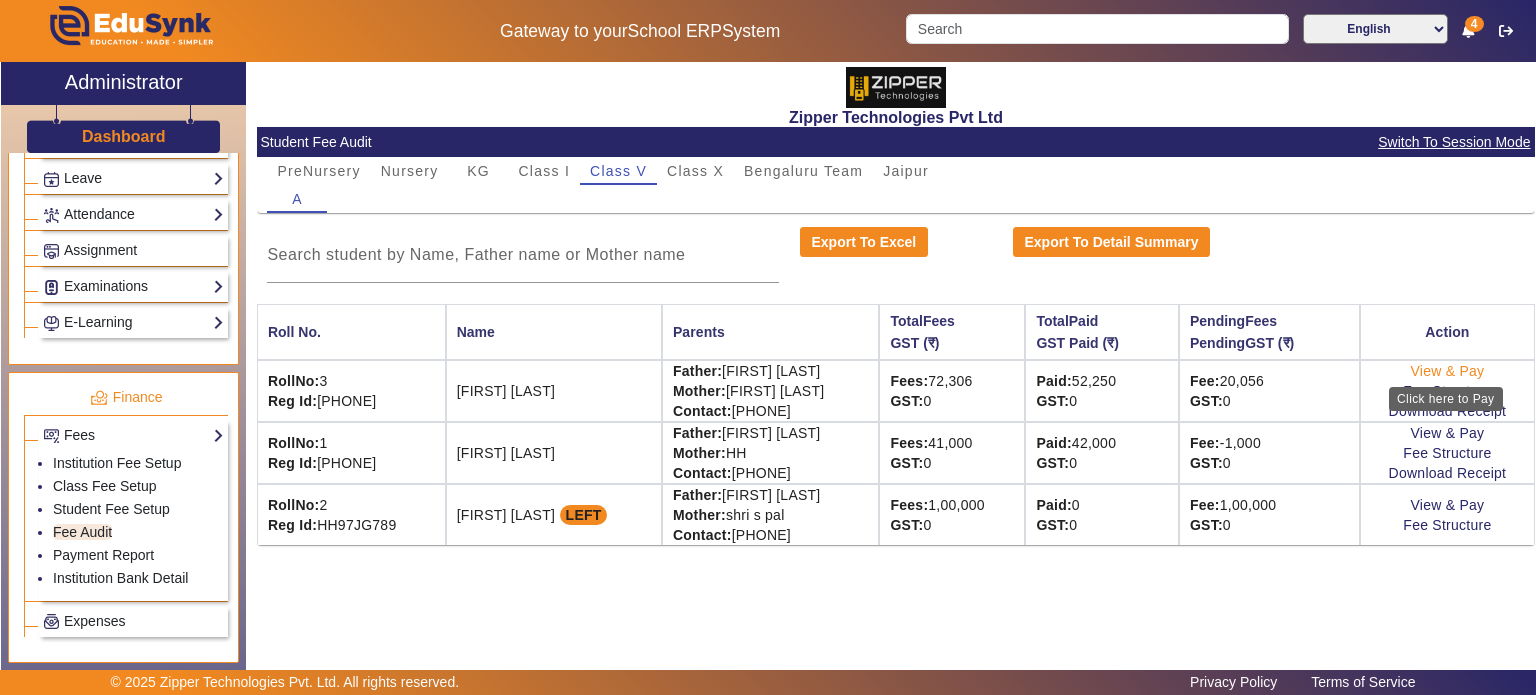 click on "View & Pay" 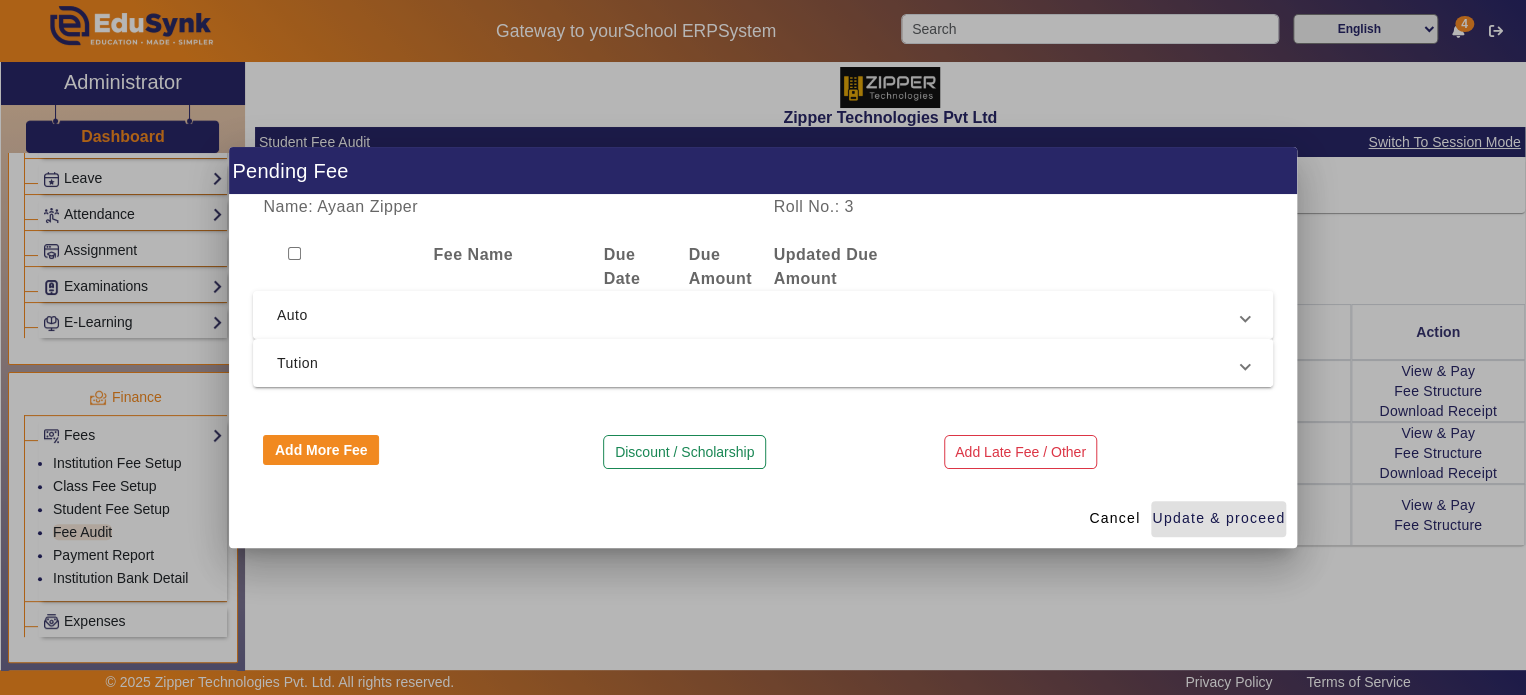 click on "Auto" at bounding box center [759, 315] 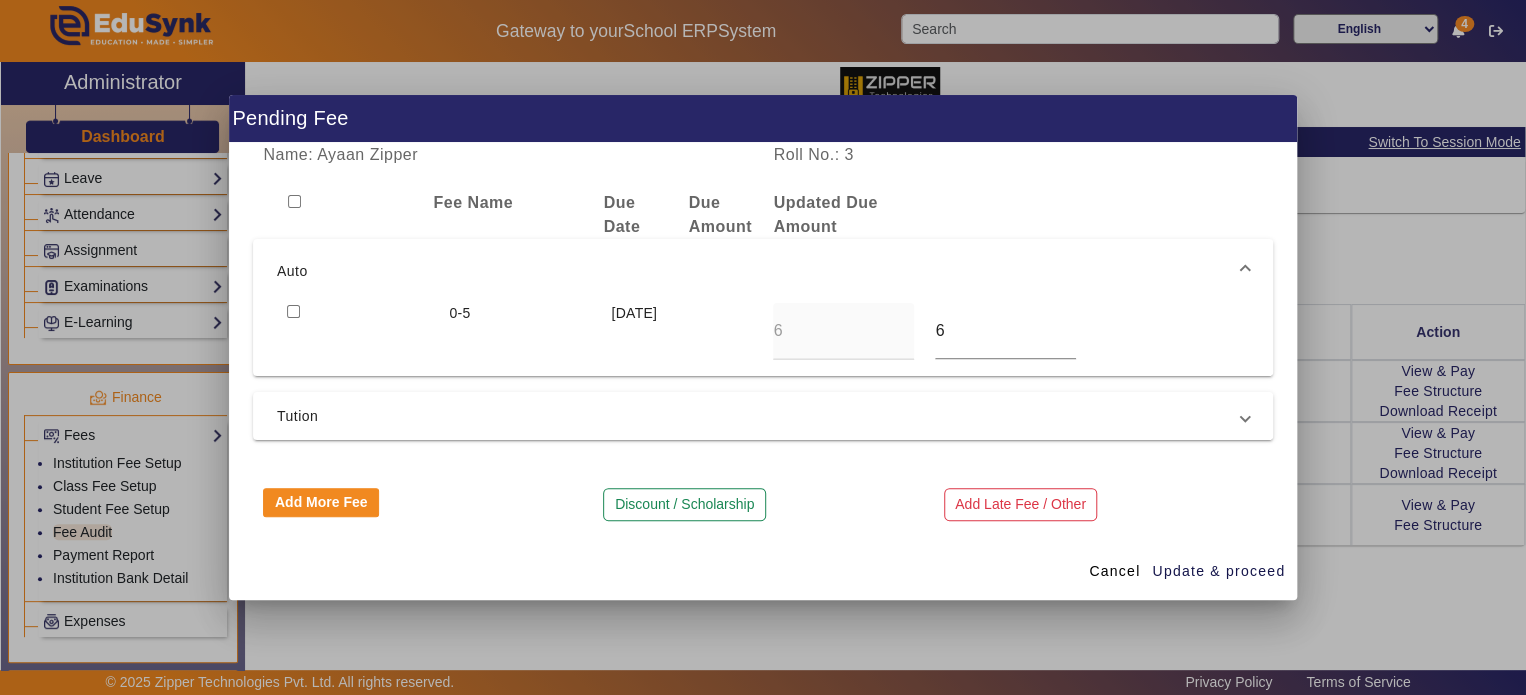 click at bounding box center [358, 331] 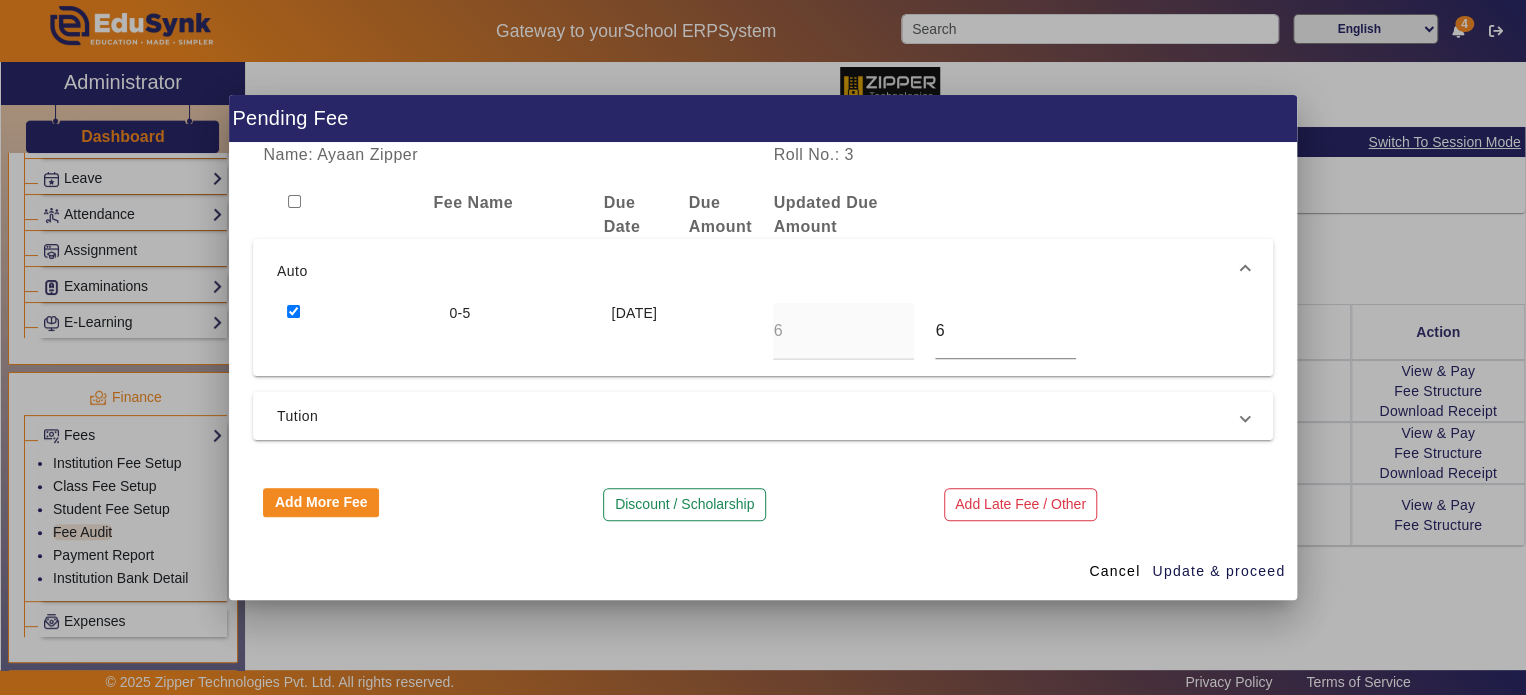 click on "Cancel Update & proceed" at bounding box center [763, 570] 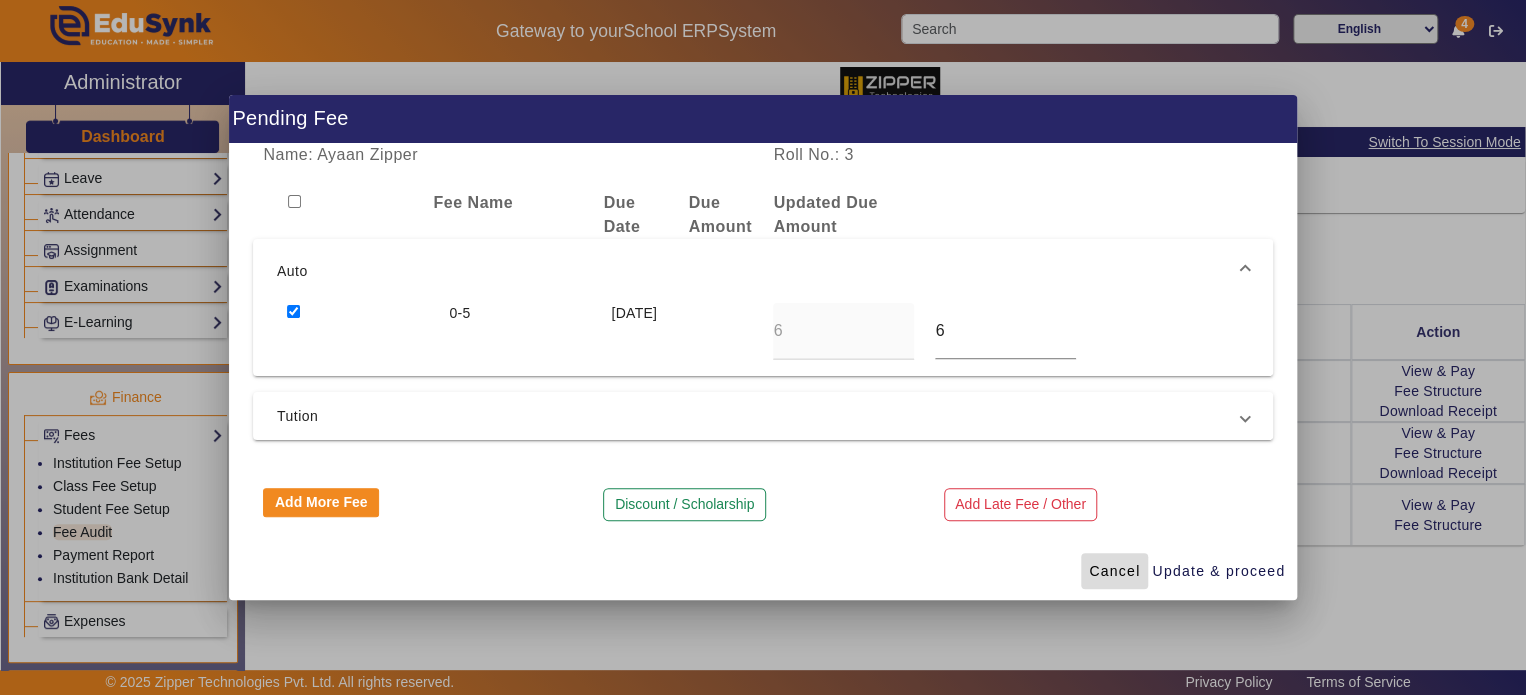 click on "Cancel" at bounding box center (1114, 571) 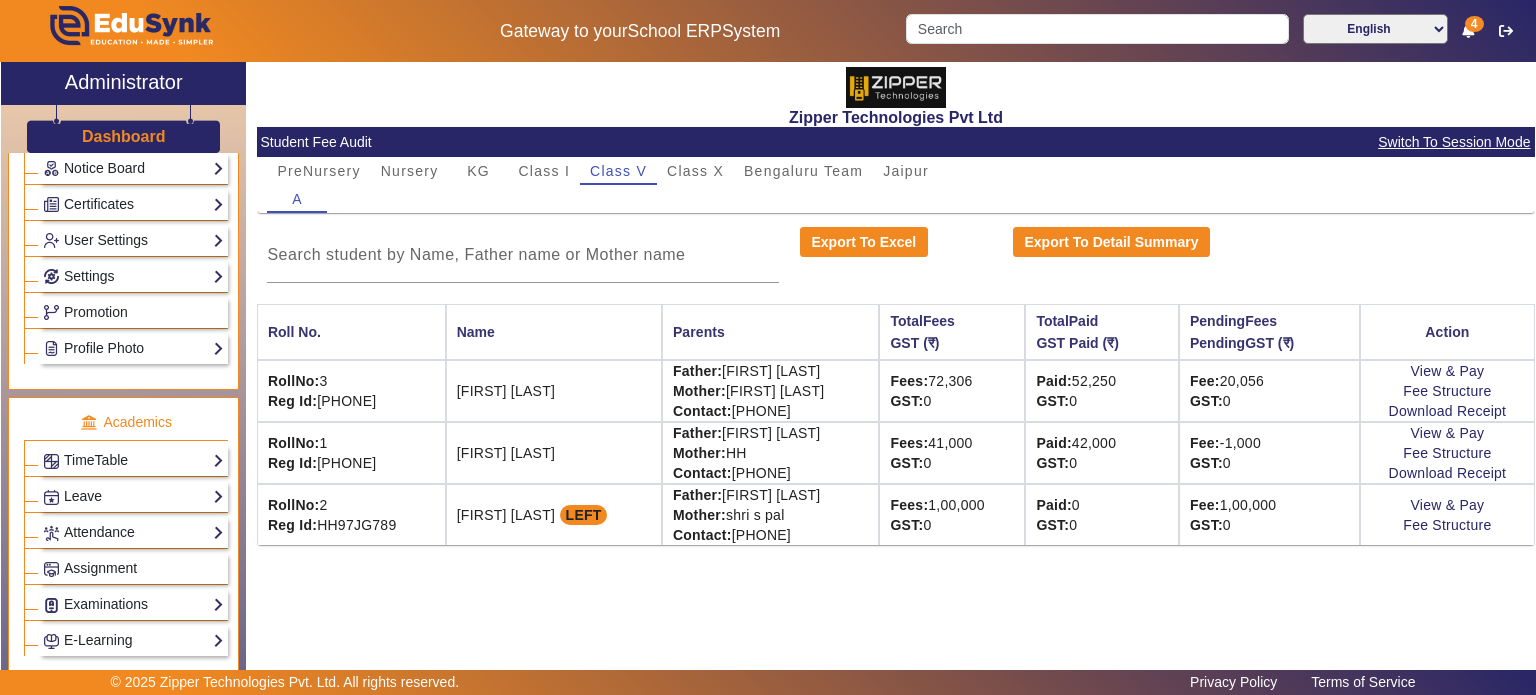 scroll, scrollTop: 550, scrollLeft: 0, axis: vertical 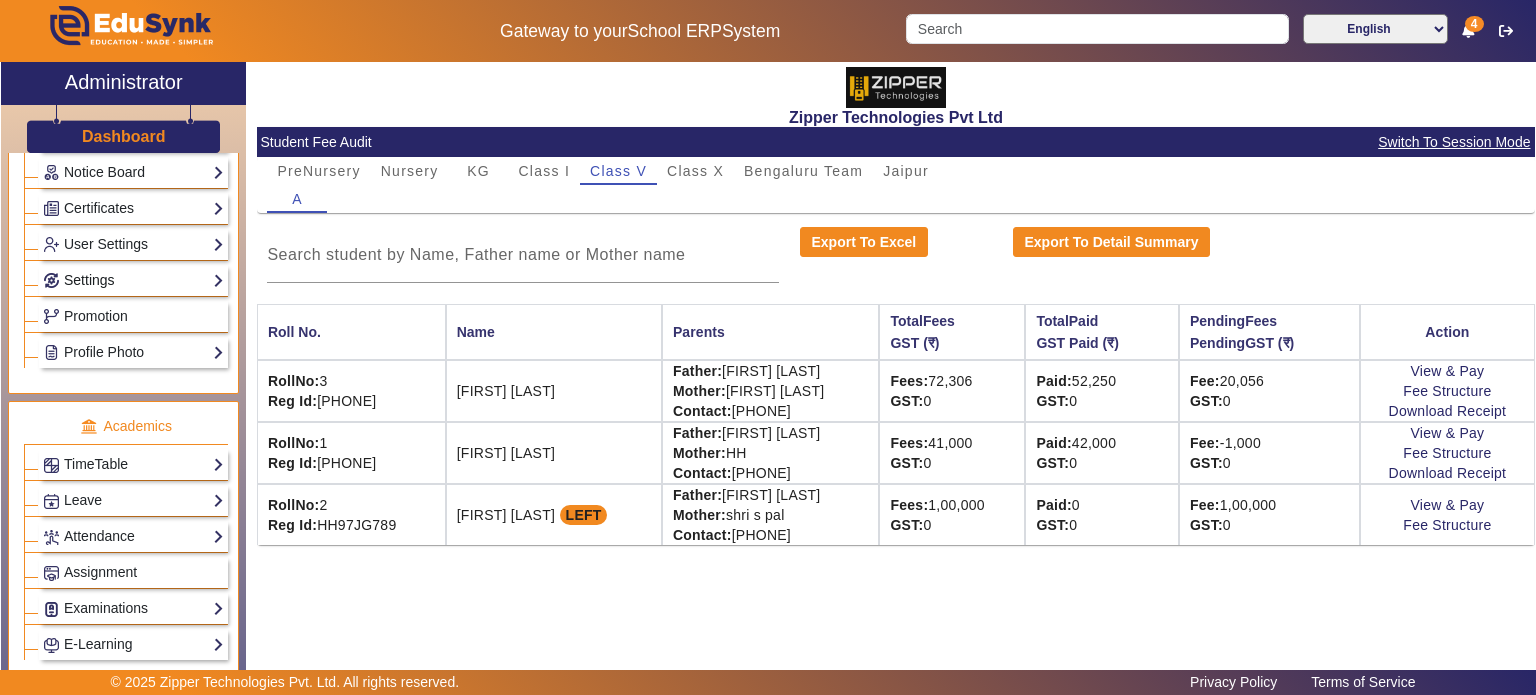 click on "Settings" 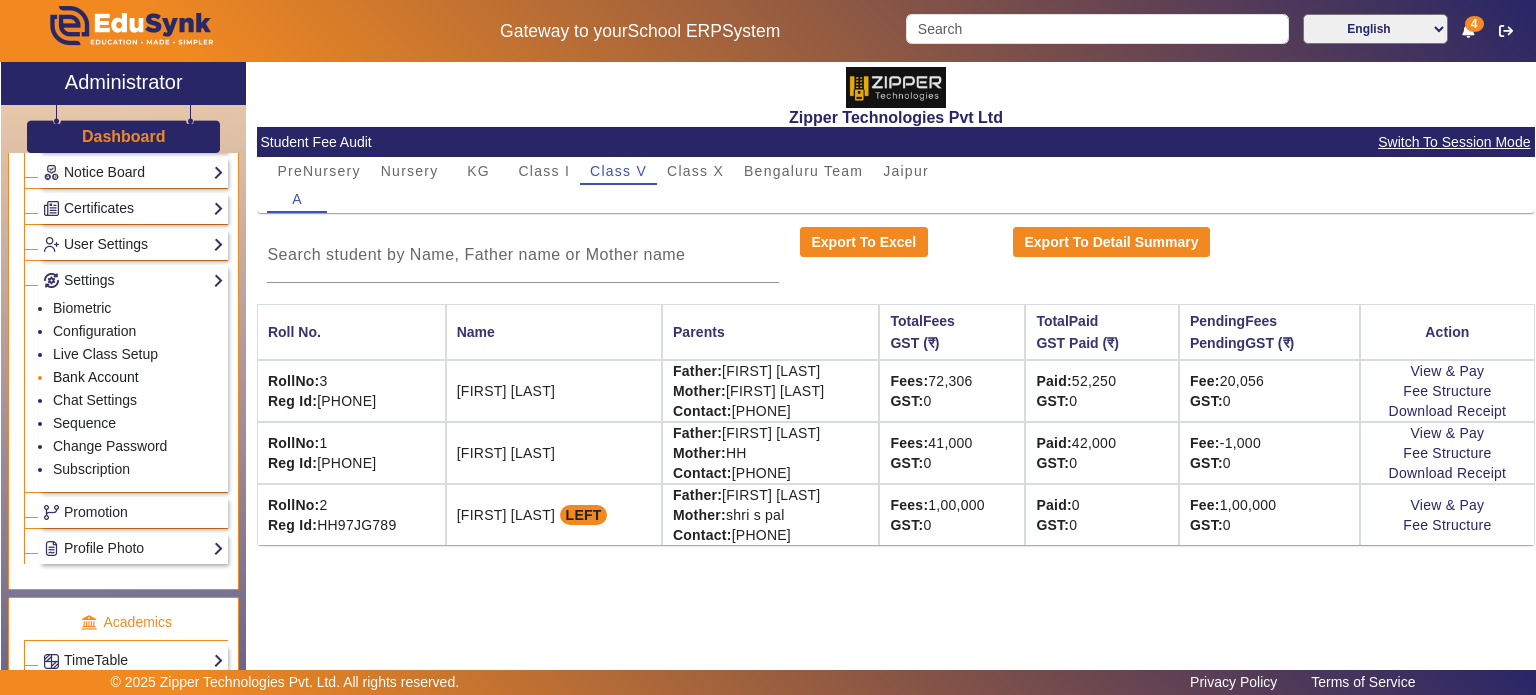 click on "Bank Account" 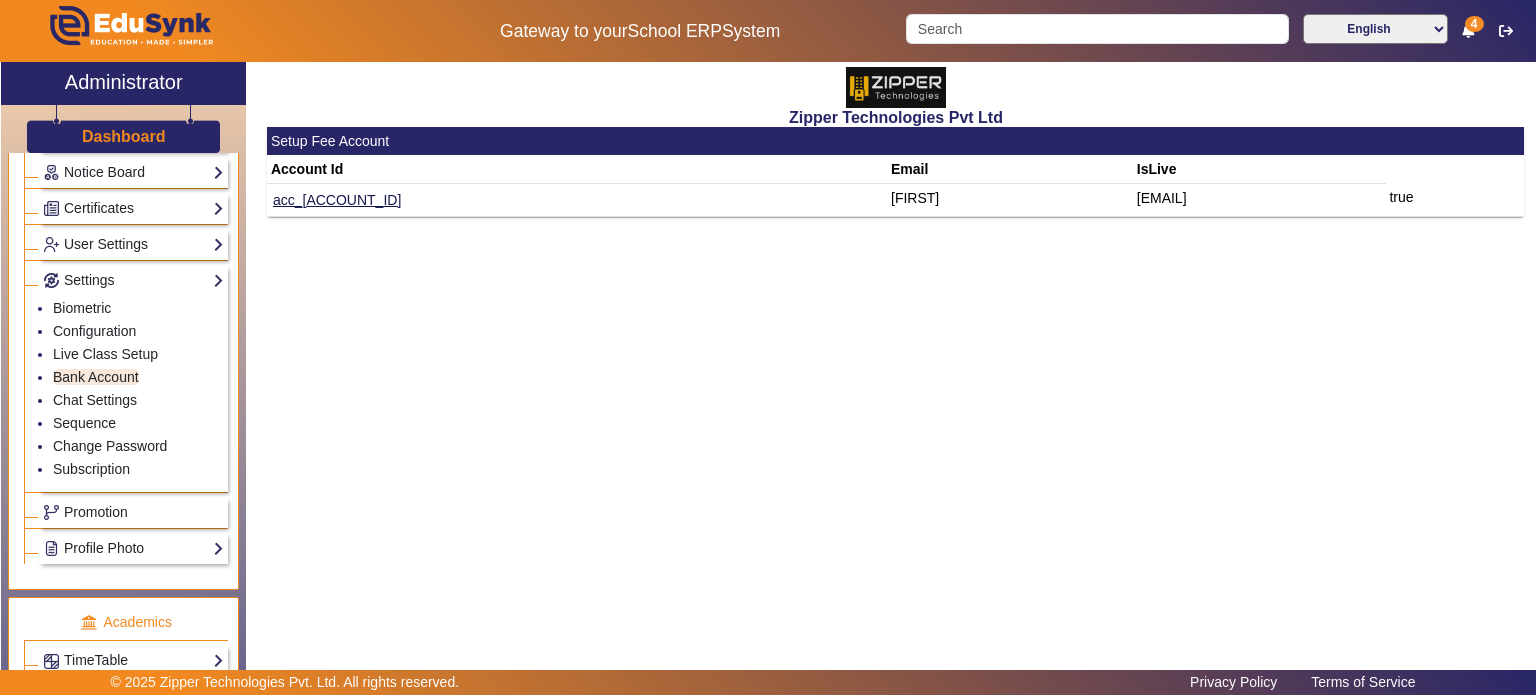 click on "acc_[ACCOUNT_ID]   [FIRST]   [EMAIL]   true" 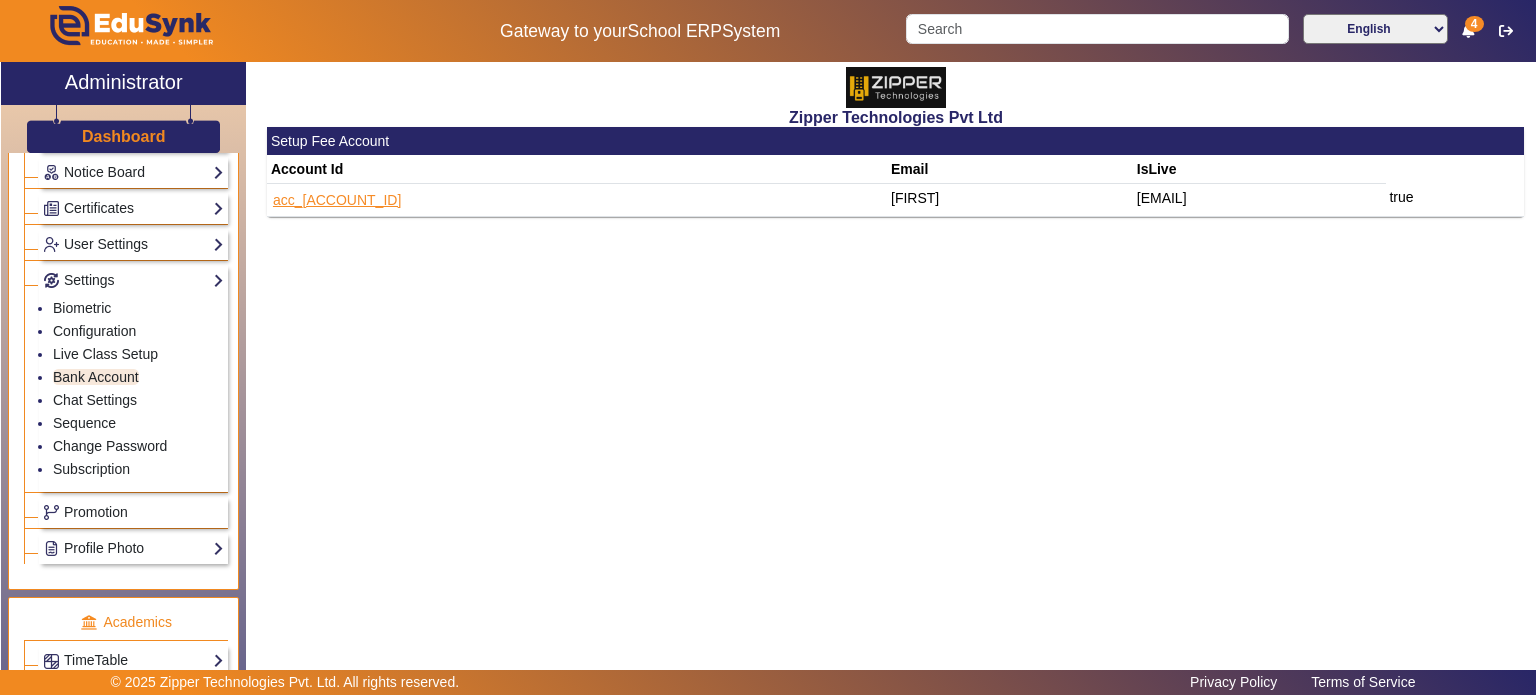 click on "acc_[ACCOUNT_ID]" 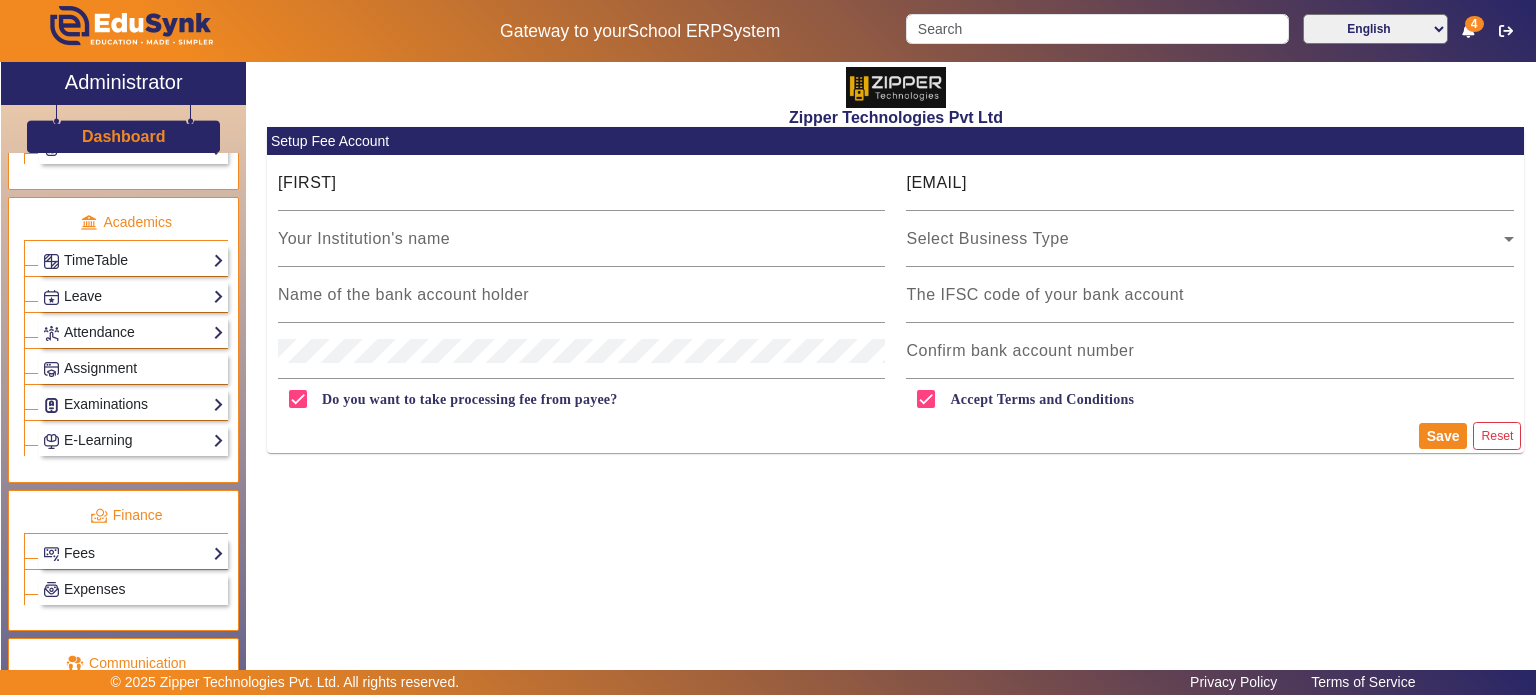 scroll, scrollTop: 951, scrollLeft: 0, axis: vertical 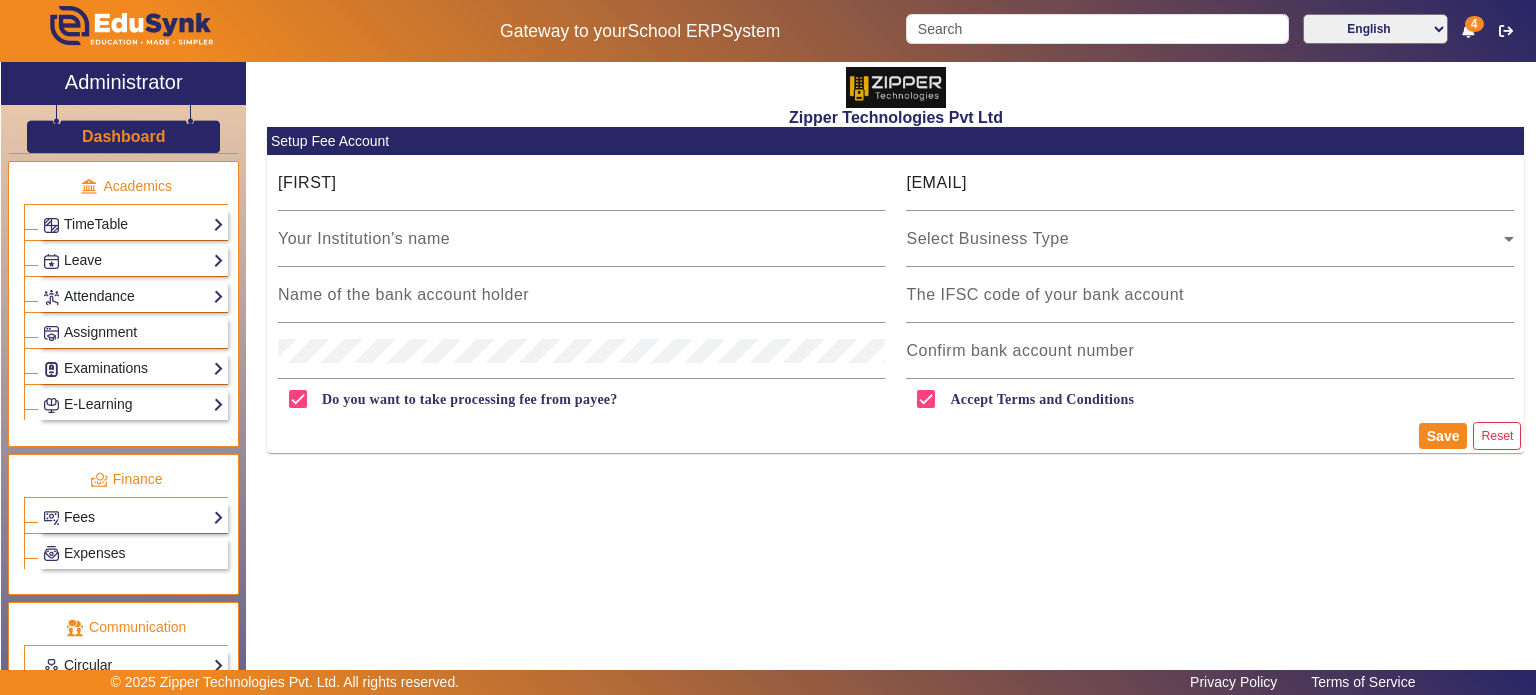 click on "Fees" 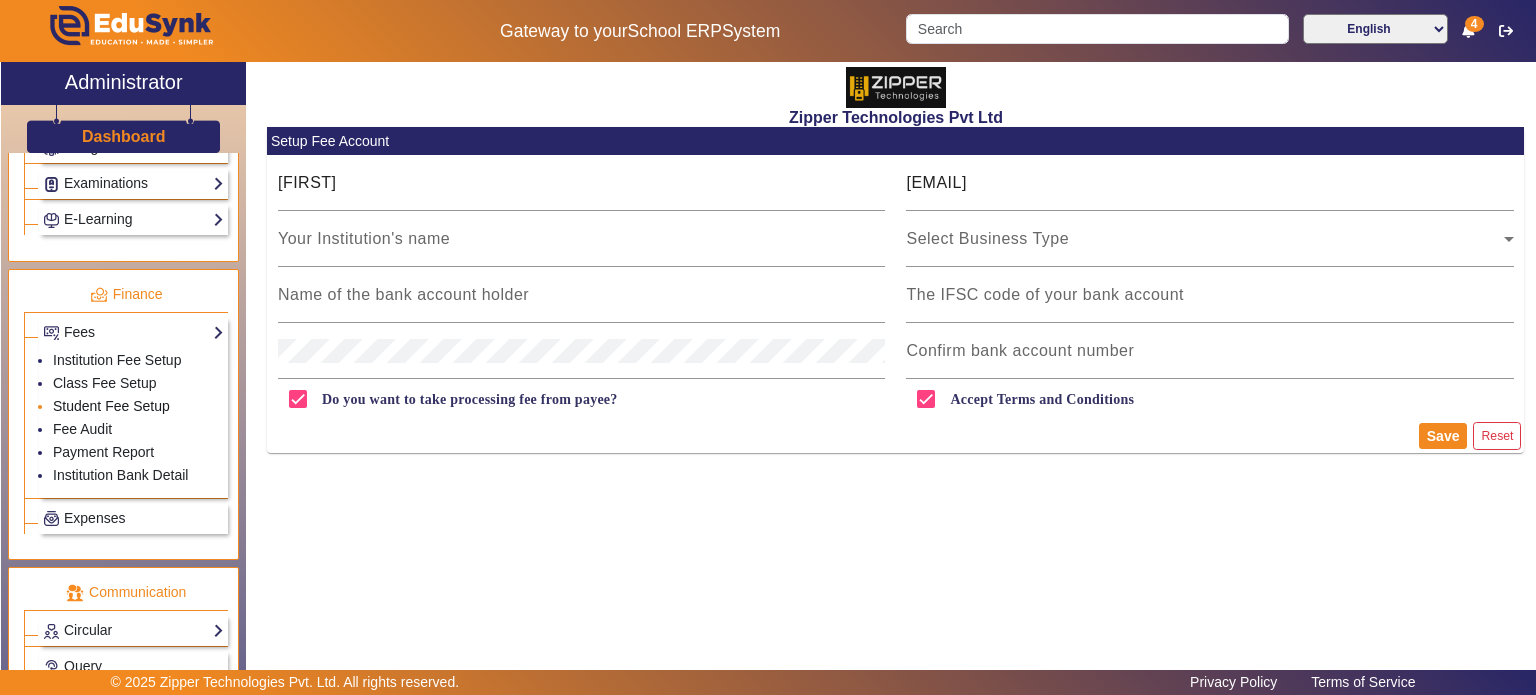 scroll, scrollTop: 978, scrollLeft: 0, axis: vertical 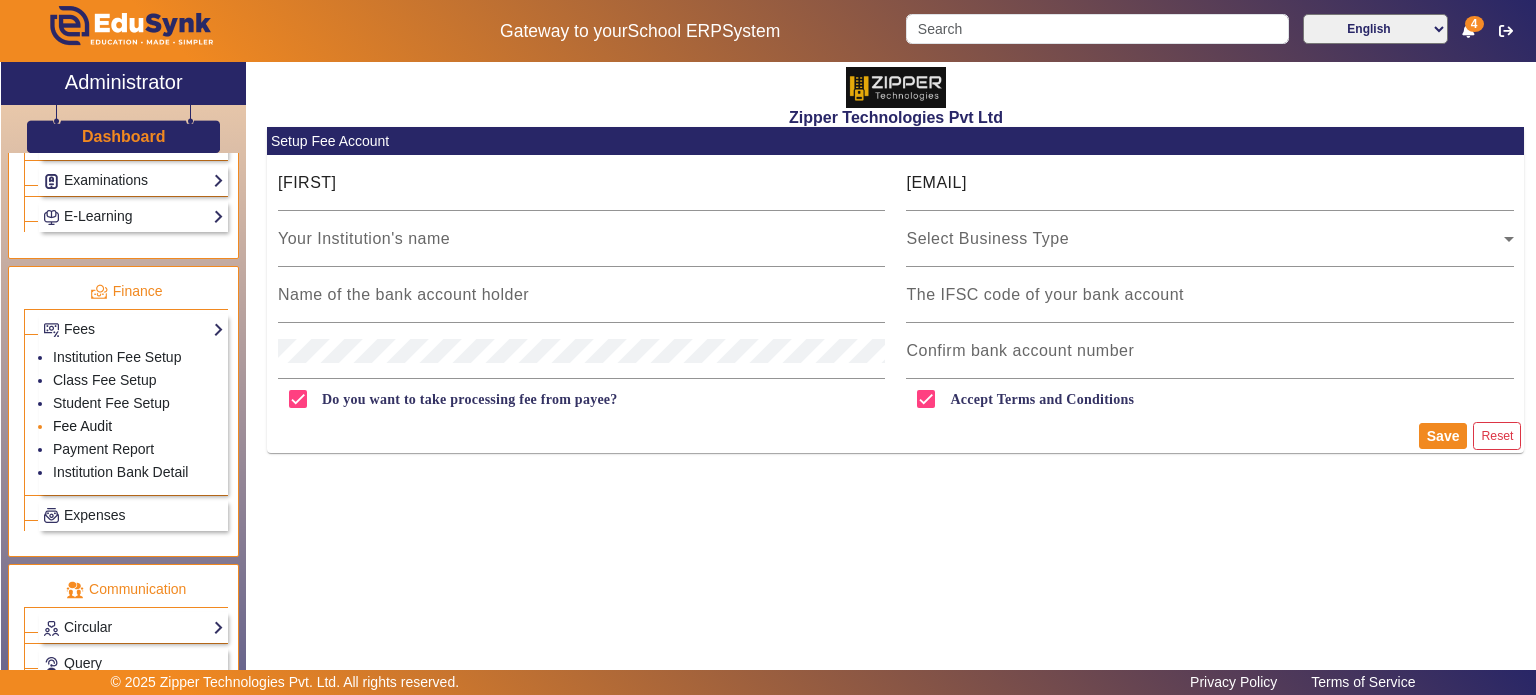 click on "Fee Audit" 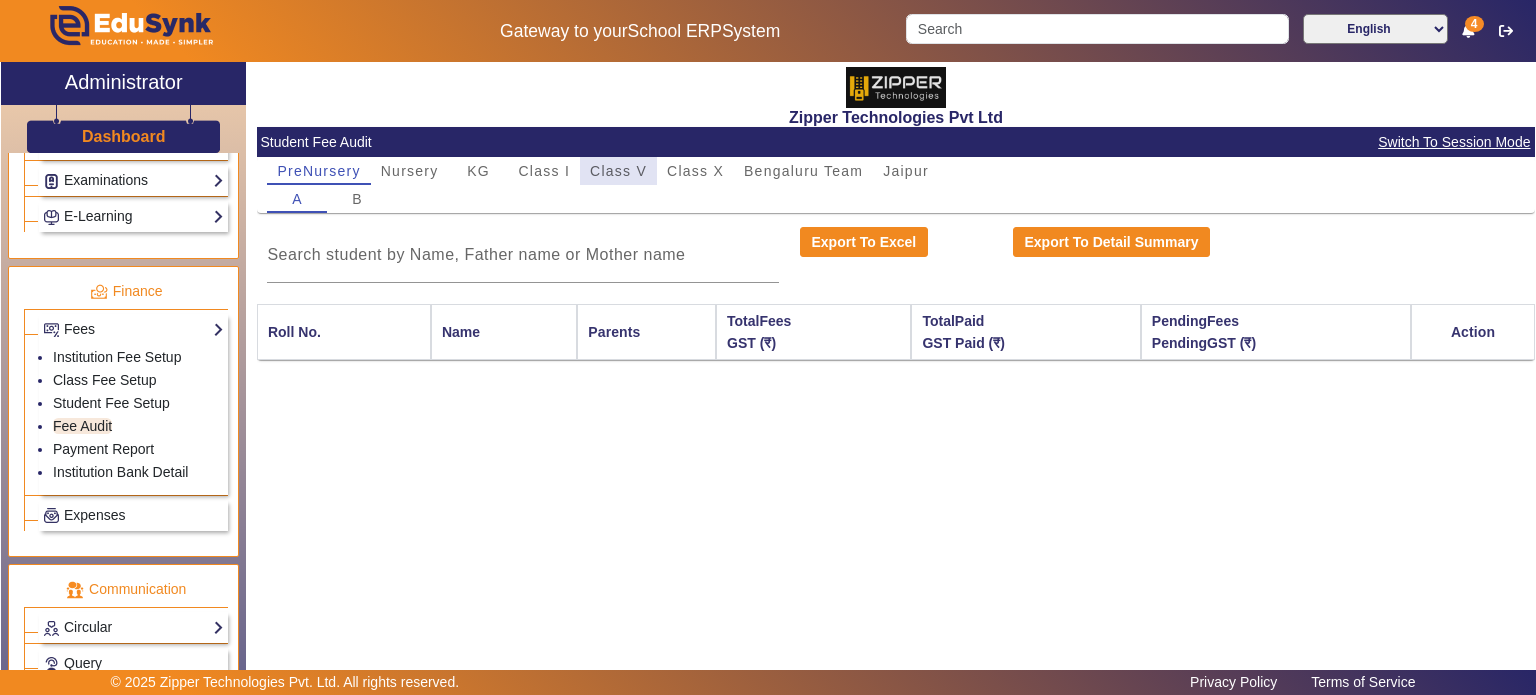 click on "Class V" at bounding box center (618, 171) 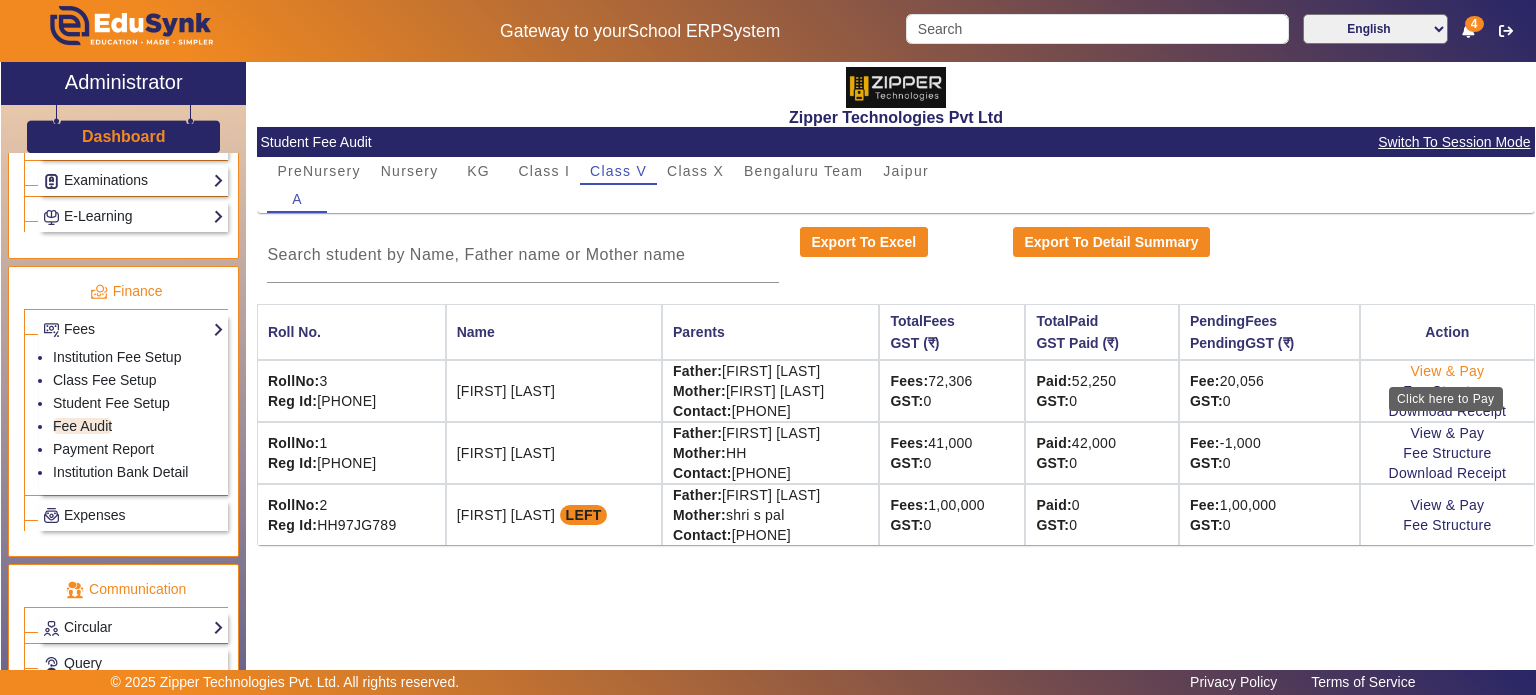 click on "View & Pay" 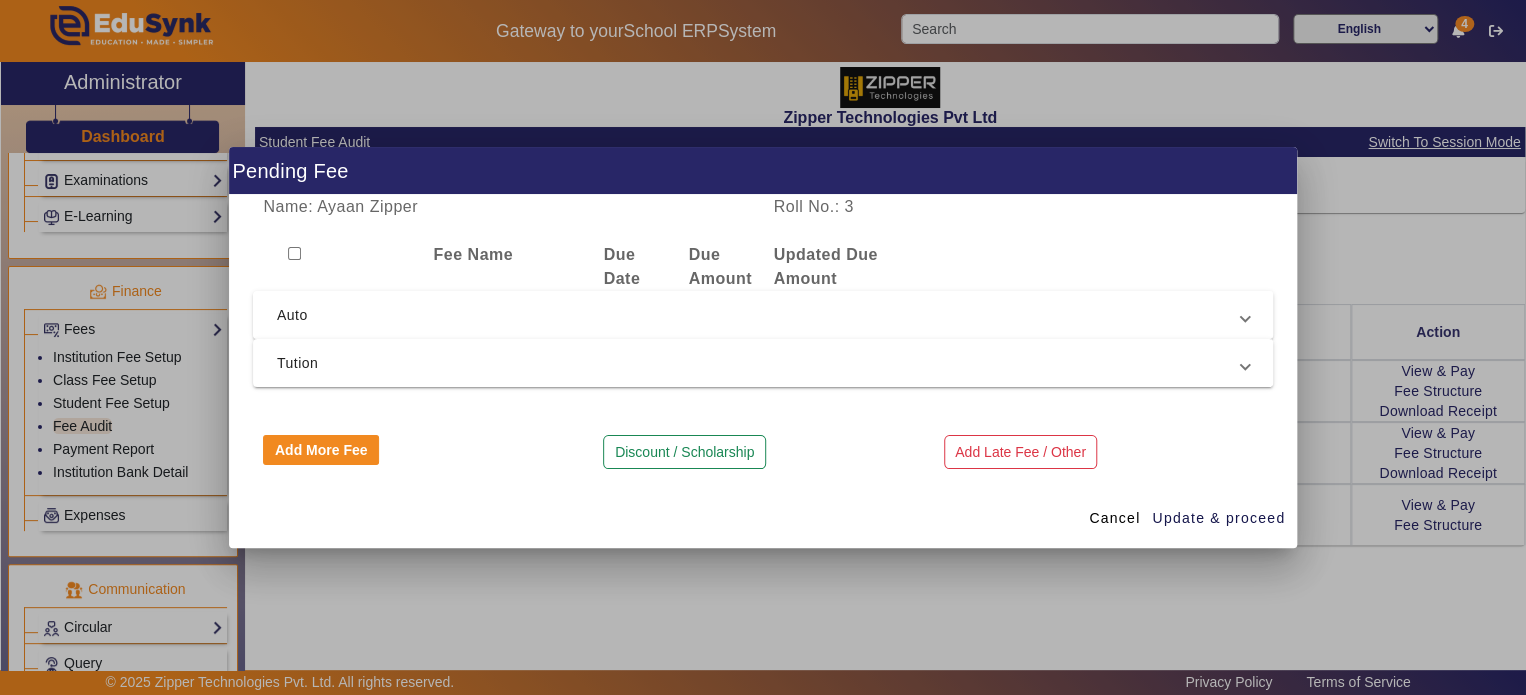 click on "Auto" at bounding box center [763, 315] 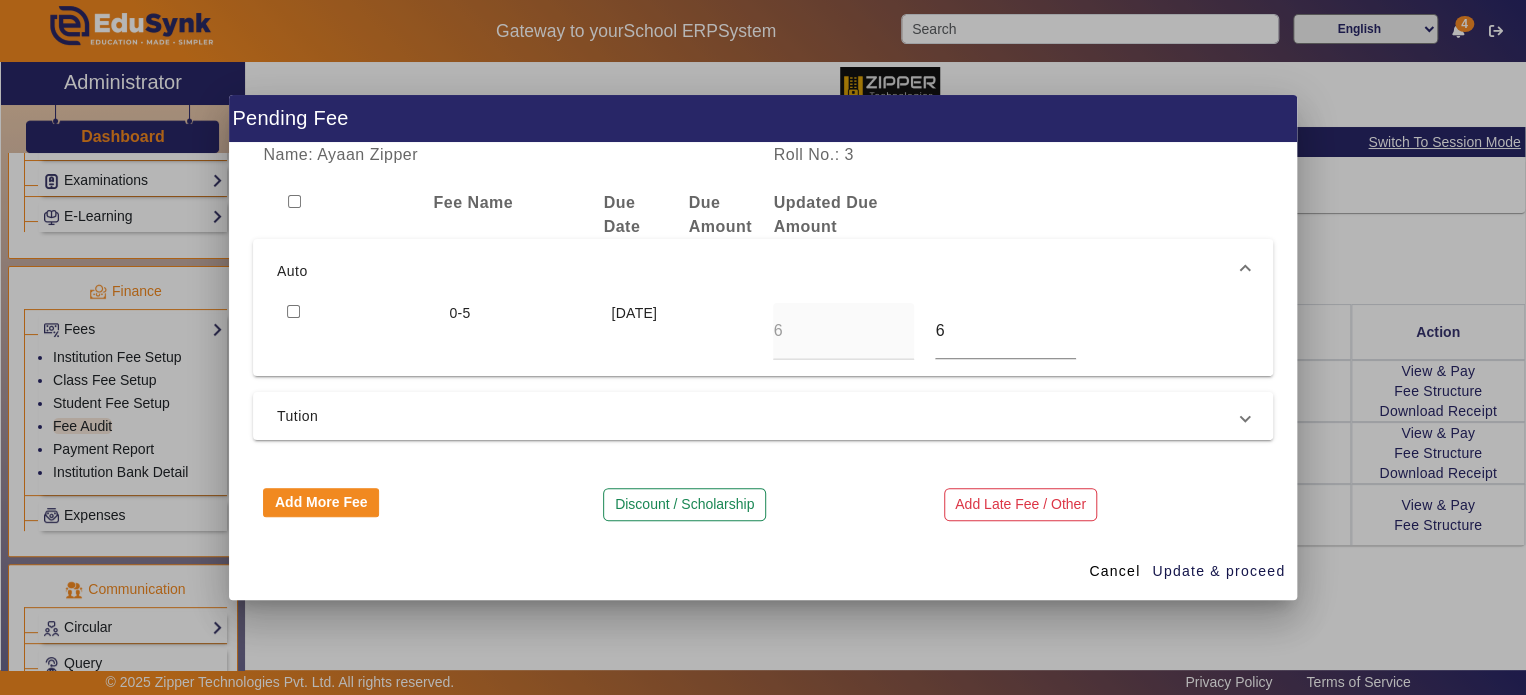 click at bounding box center (293, 311) 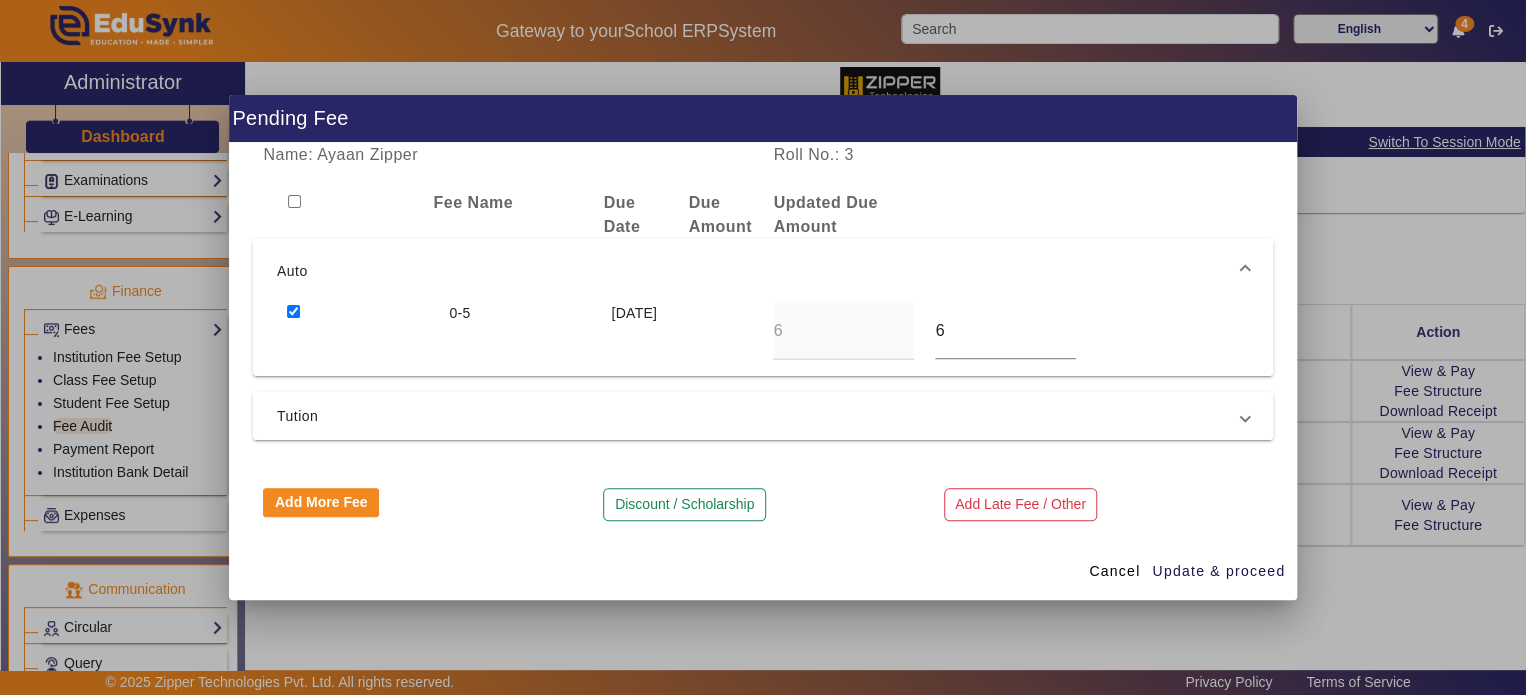 click on "Tution" at bounding box center [759, 416] 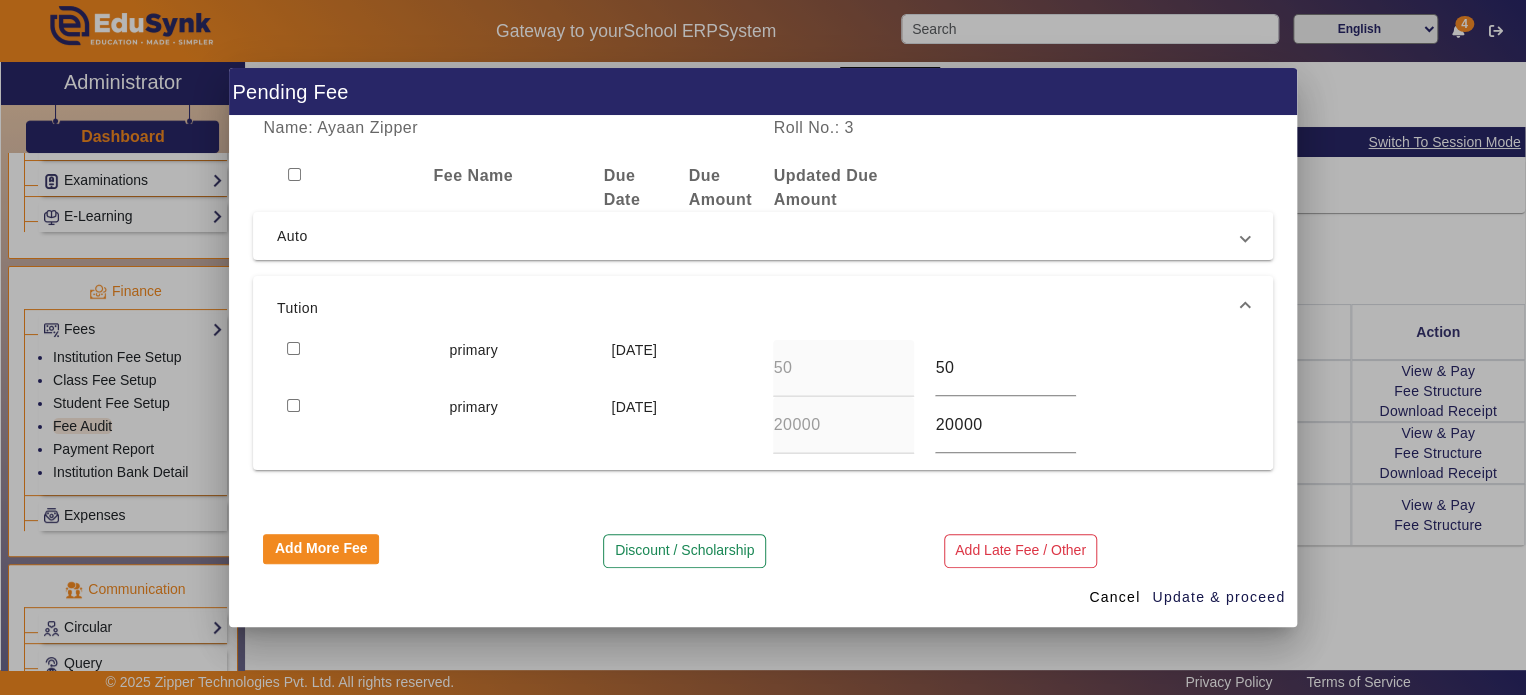 click at bounding box center [293, 348] 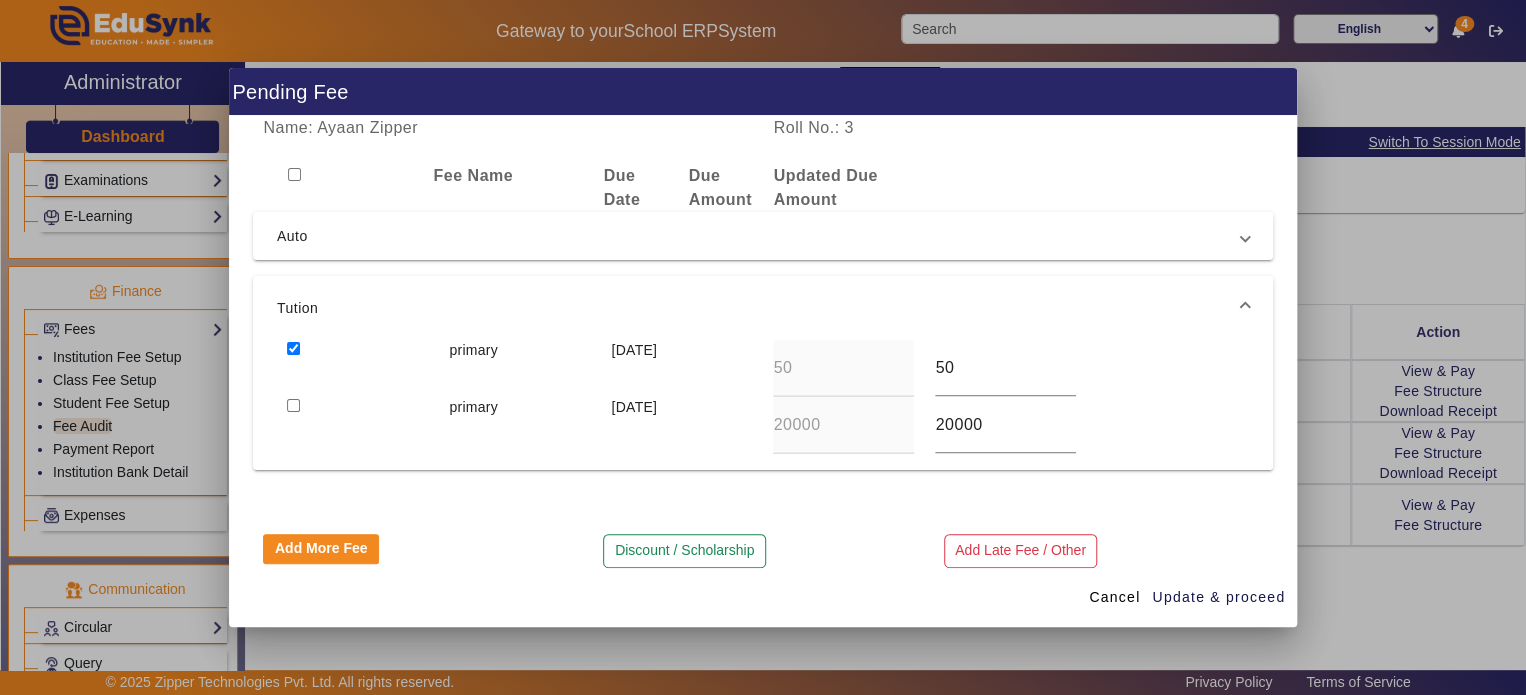 click at bounding box center [293, 405] 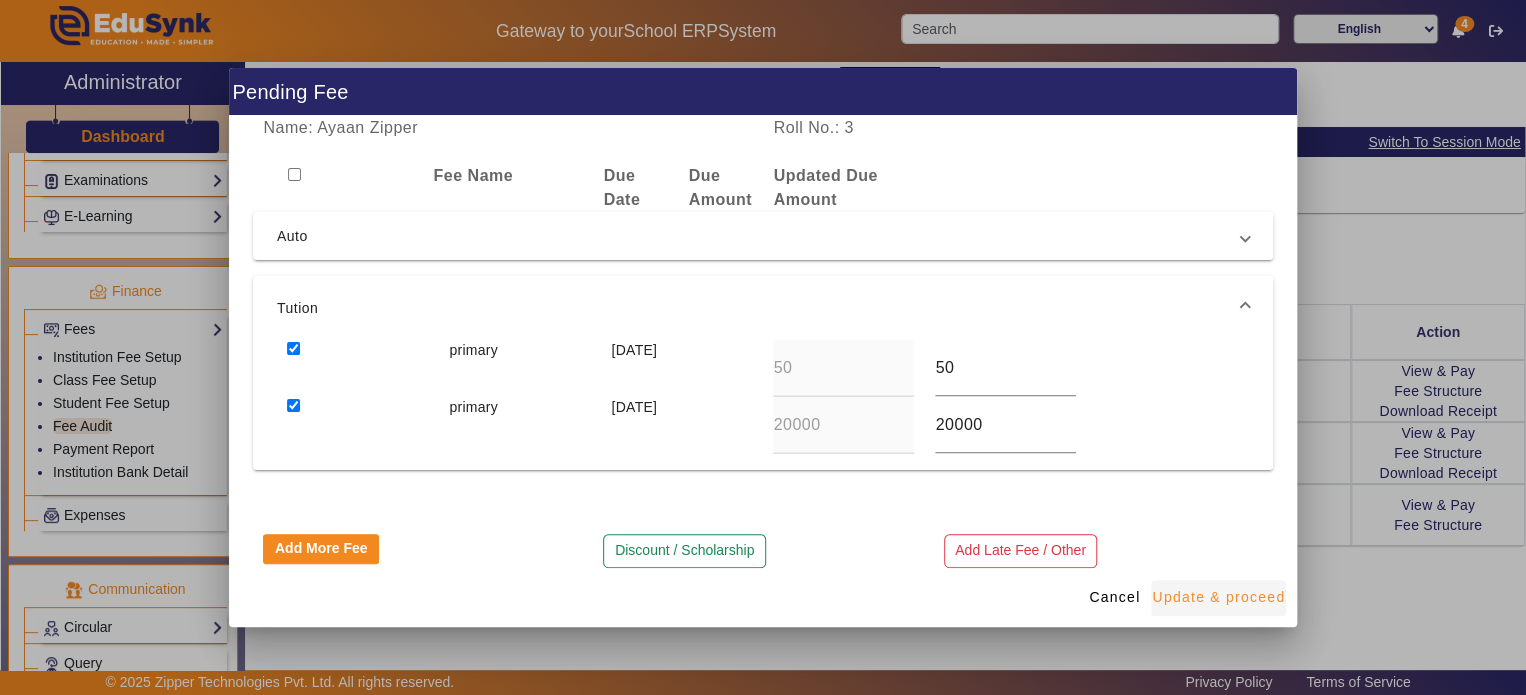 click at bounding box center [1218, 598] 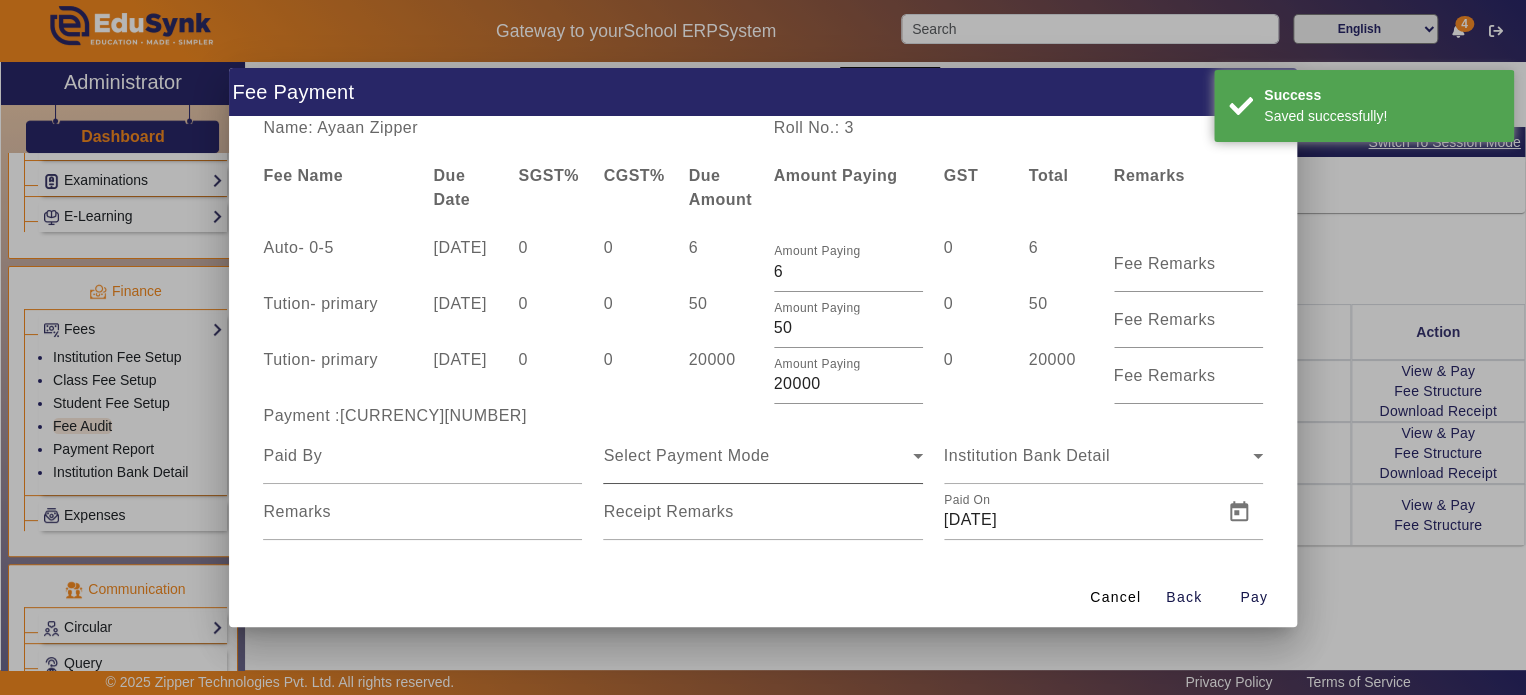 click on "Select Payment Mode" at bounding box center (757, 456) 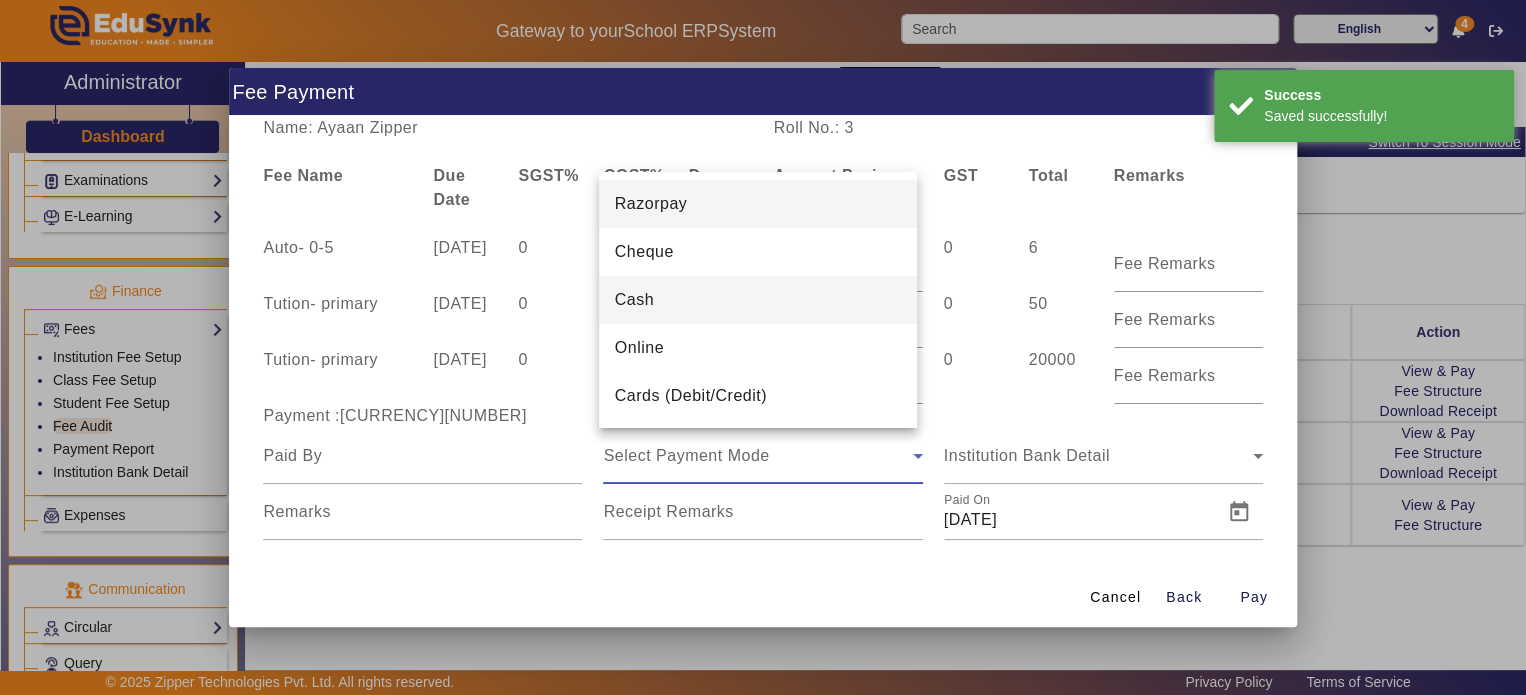 click on "Cash" at bounding box center (758, 300) 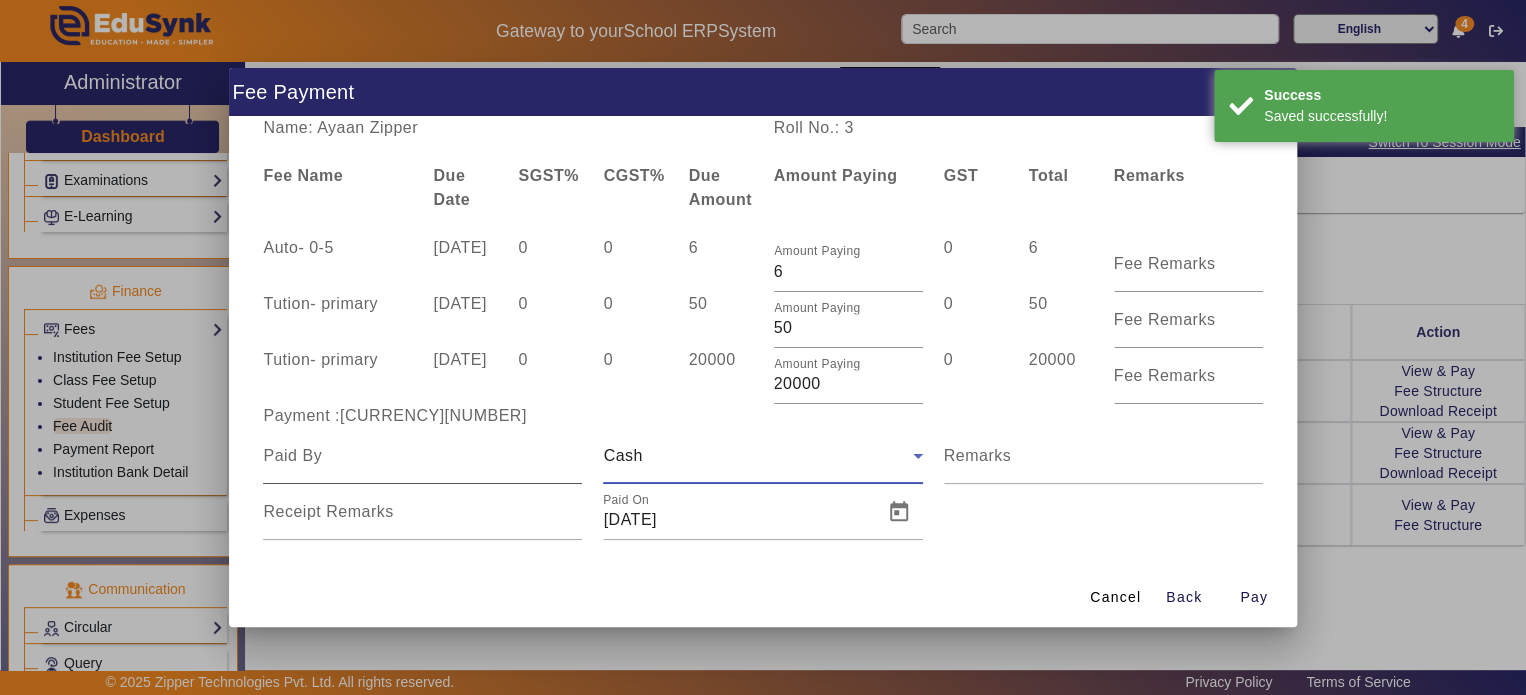 click at bounding box center [422, 456] 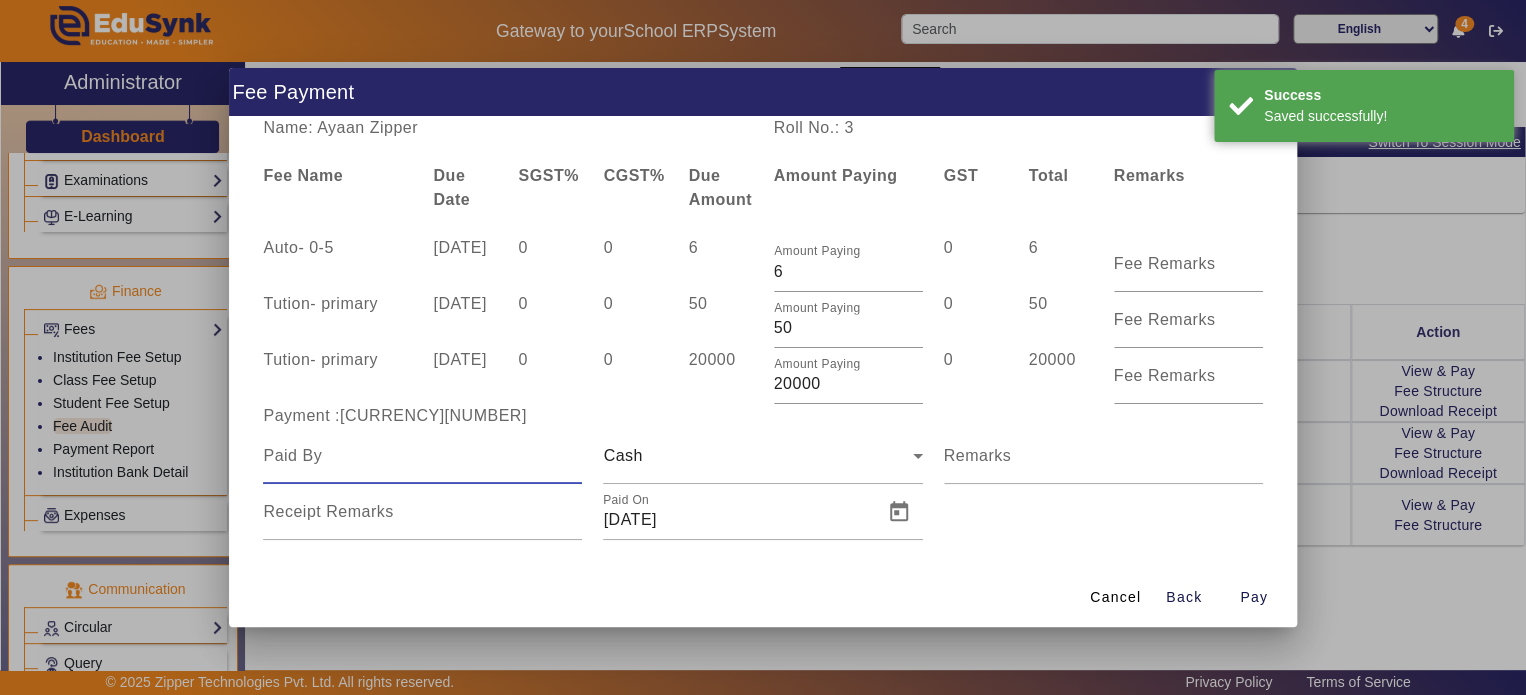 drag, startPoint x: 390, startPoint y: 455, endPoint x: 376, endPoint y: 471, distance: 21.260292 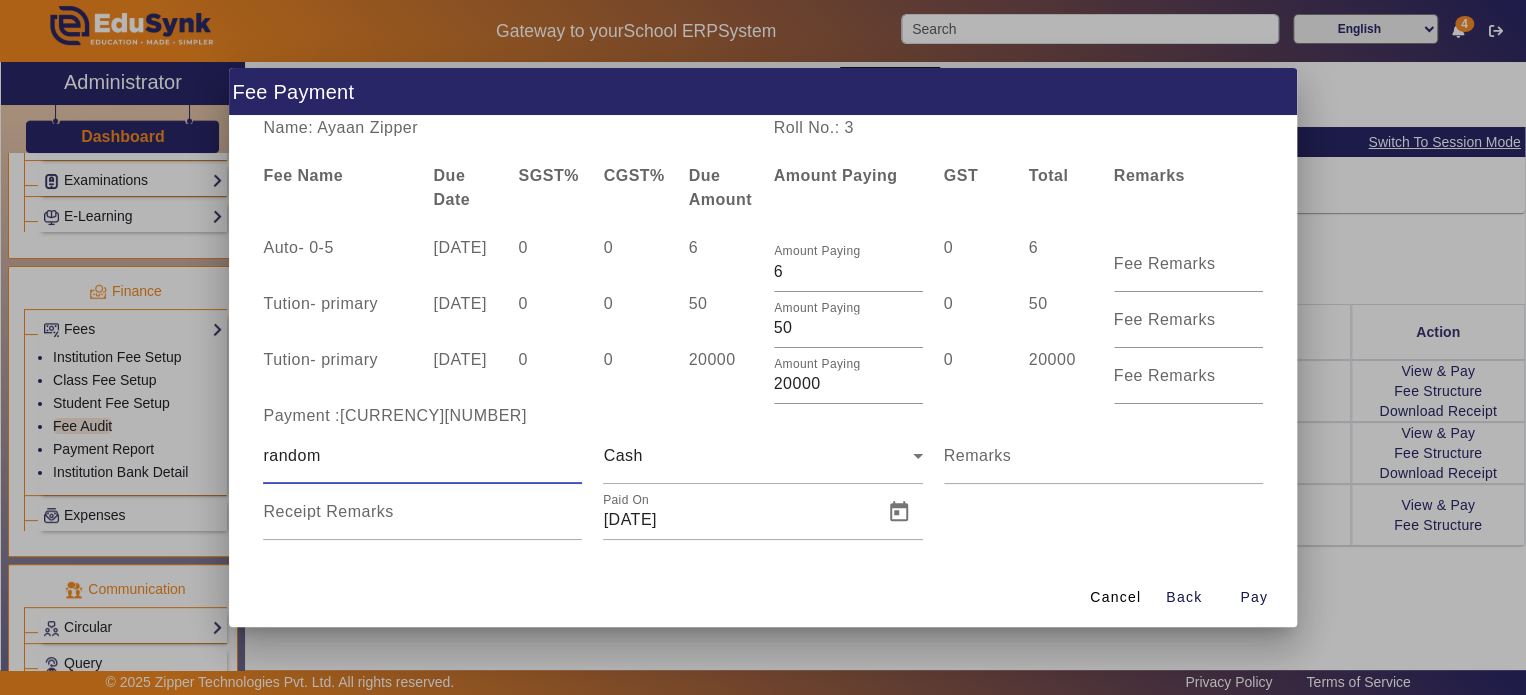 drag, startPoint x: 347, startPoint y: 456, endPoint x: 156, endPoint y: 452, distance: 191.04189 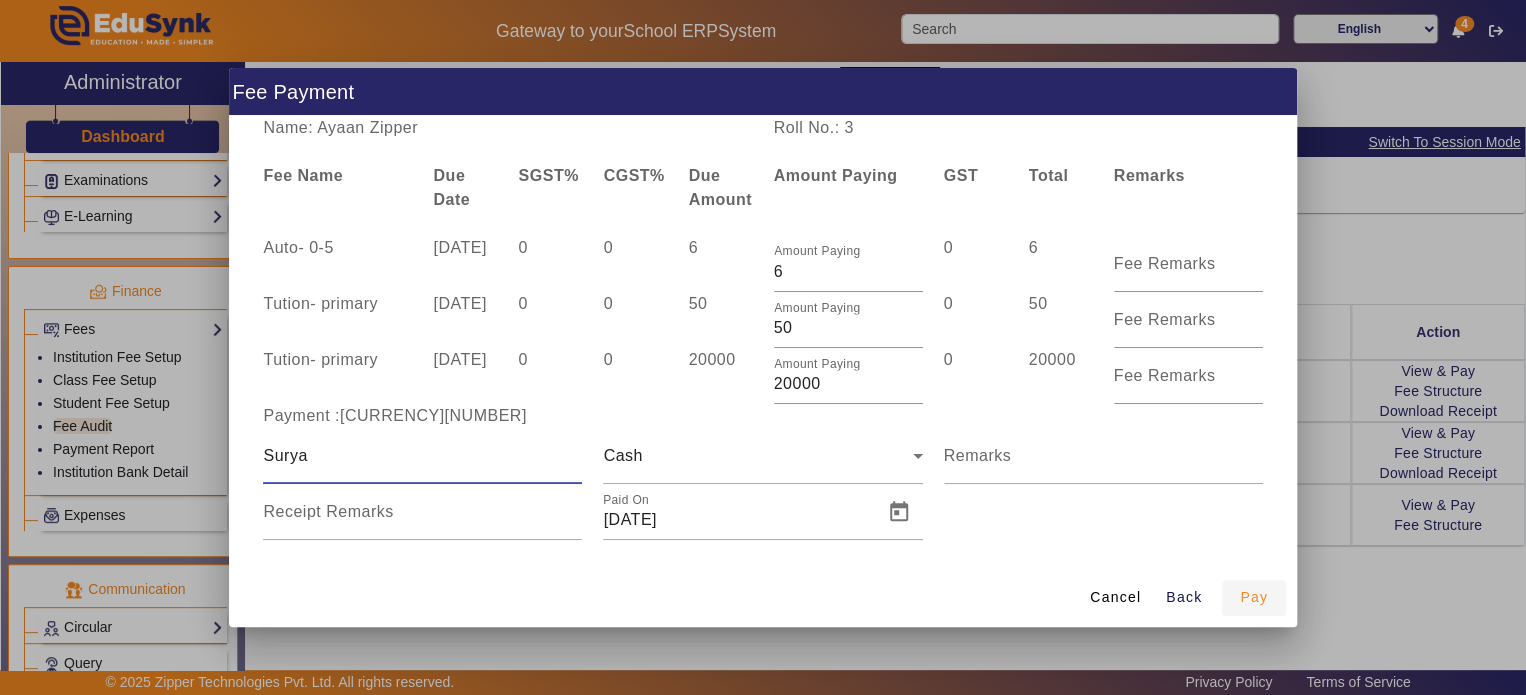 type on "Surya" 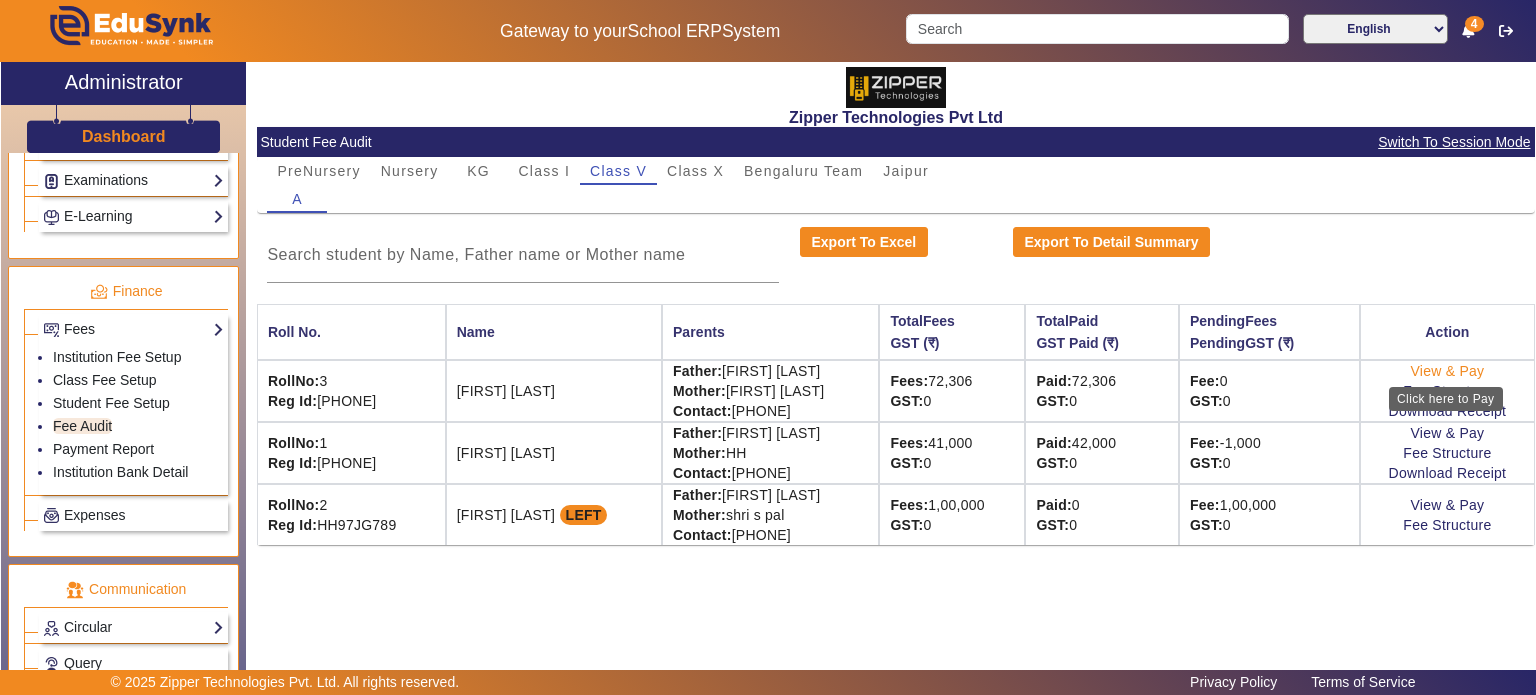 click on "View & Pay" 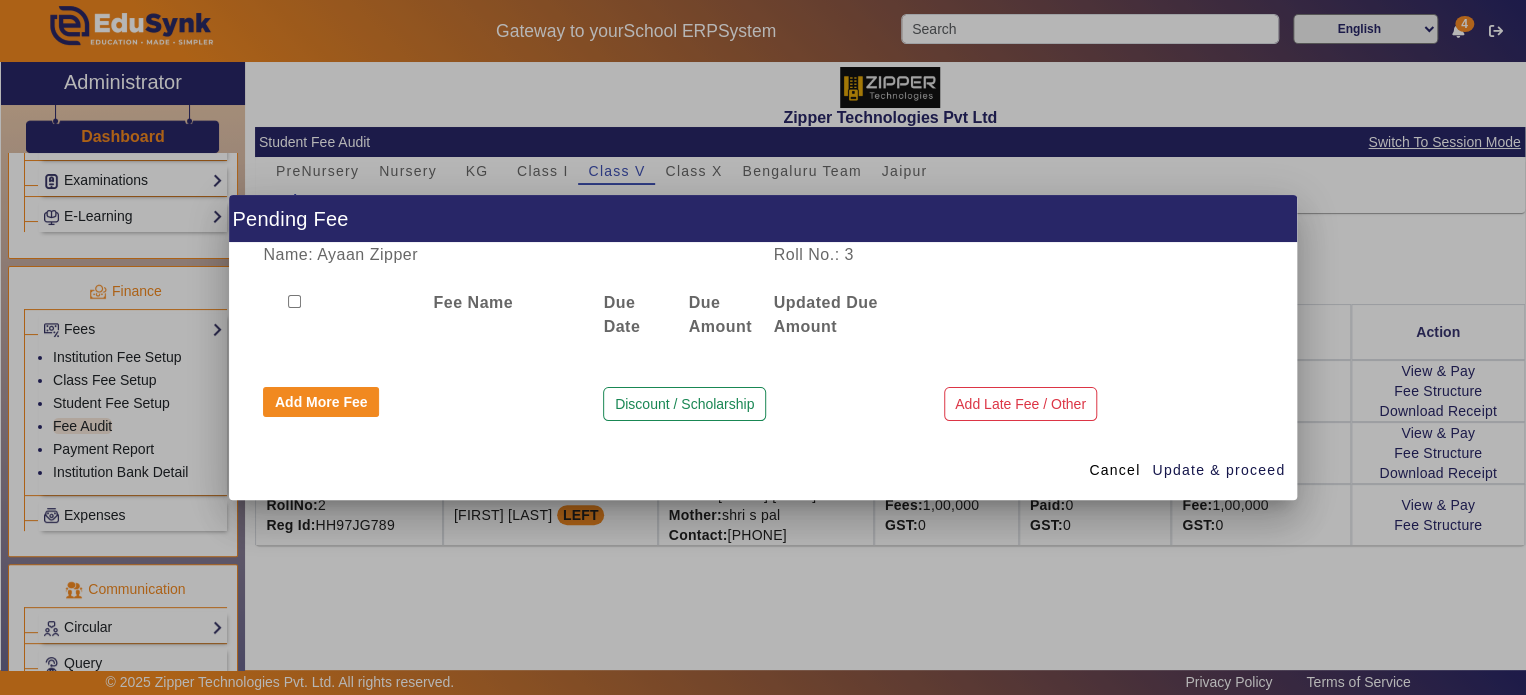 click on "Name: [FIRST]   [LAST]   Roll No.: [NUMBER]  Fee Name Due DateDue Amount Updated Due Amount Add More Fee Discount / Scholarship Add Late Fee / Other" at bounding box center [763, 342] 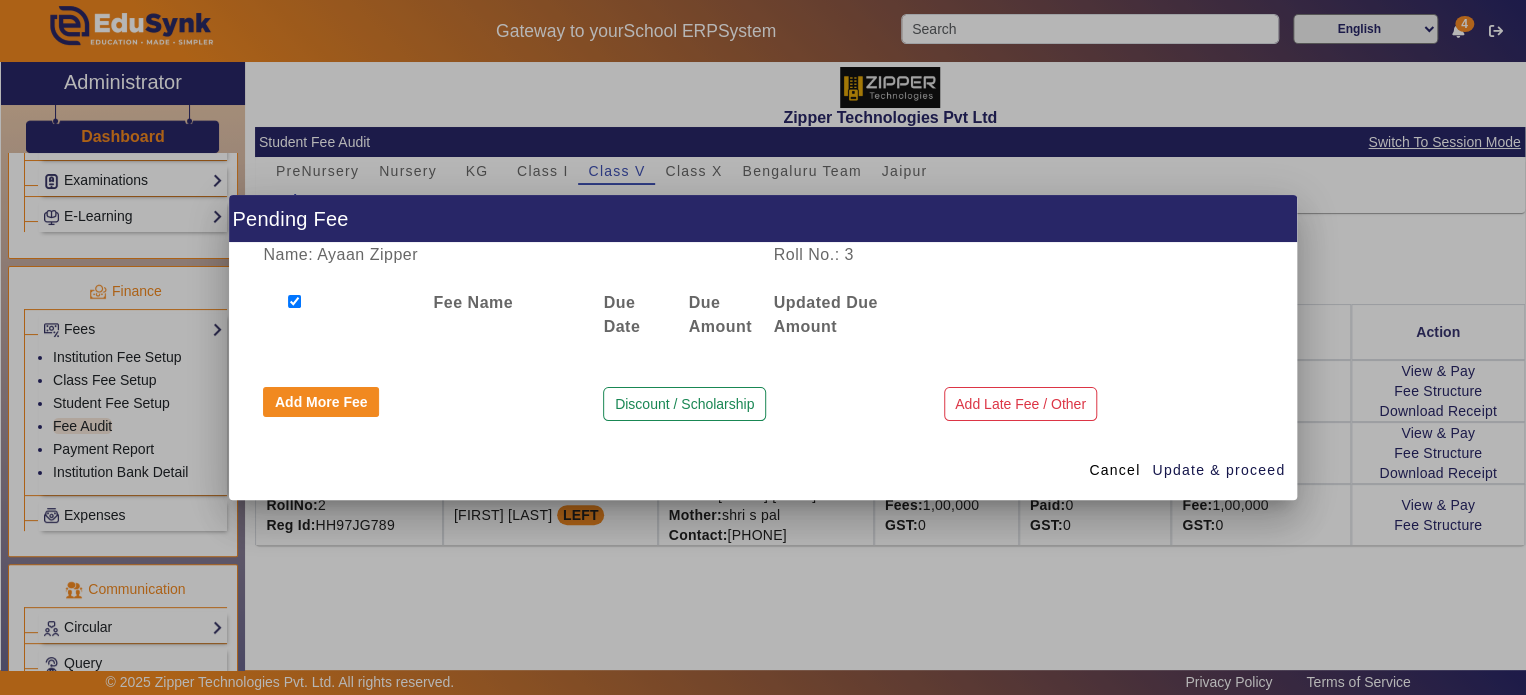 click on "Name: [FIRST]   [LAST]   Roll No.: [NUMBER]  Fee Name Due DateDue Amount Updated Due Amount Add More Fee Discount / Scholarship Add Late Fee / Other" at bounding box center [763, 342] 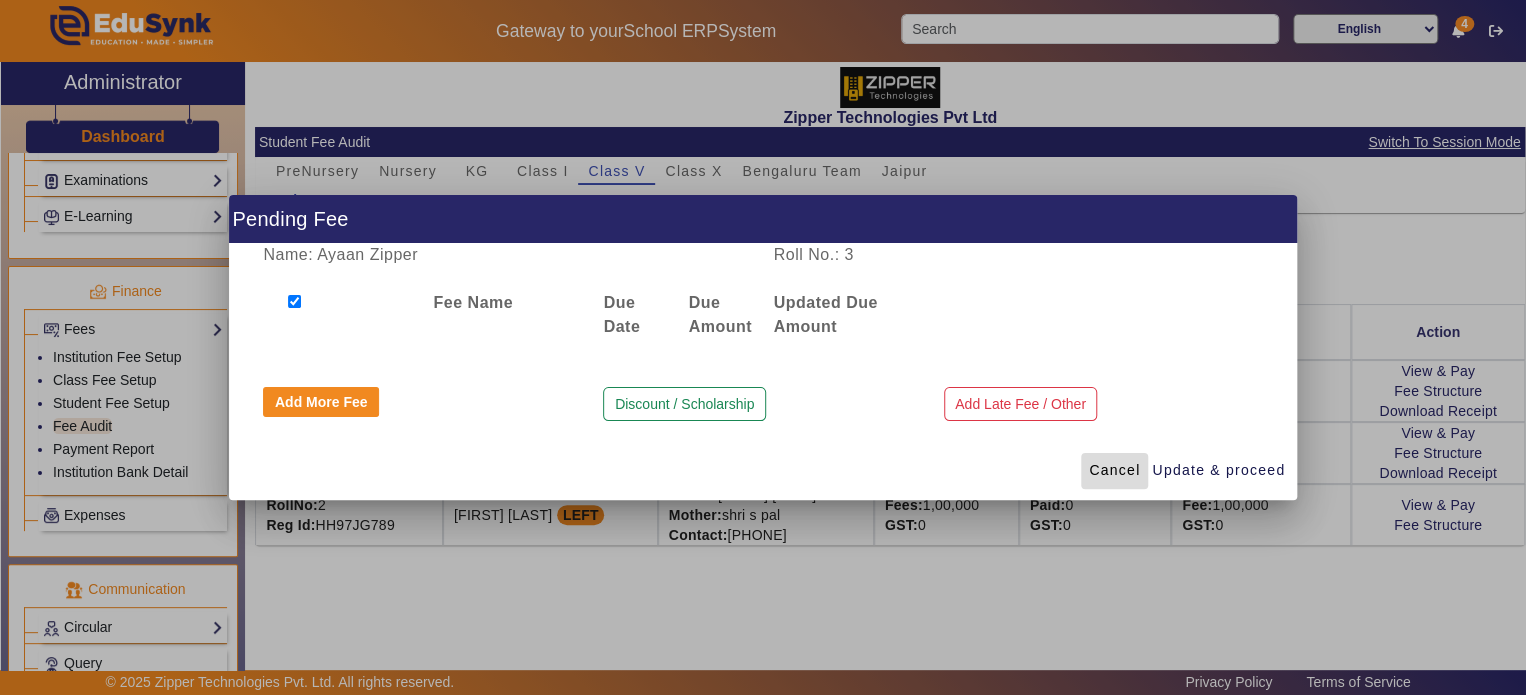 click on "Cancel" at bounding box center [1114, 470] 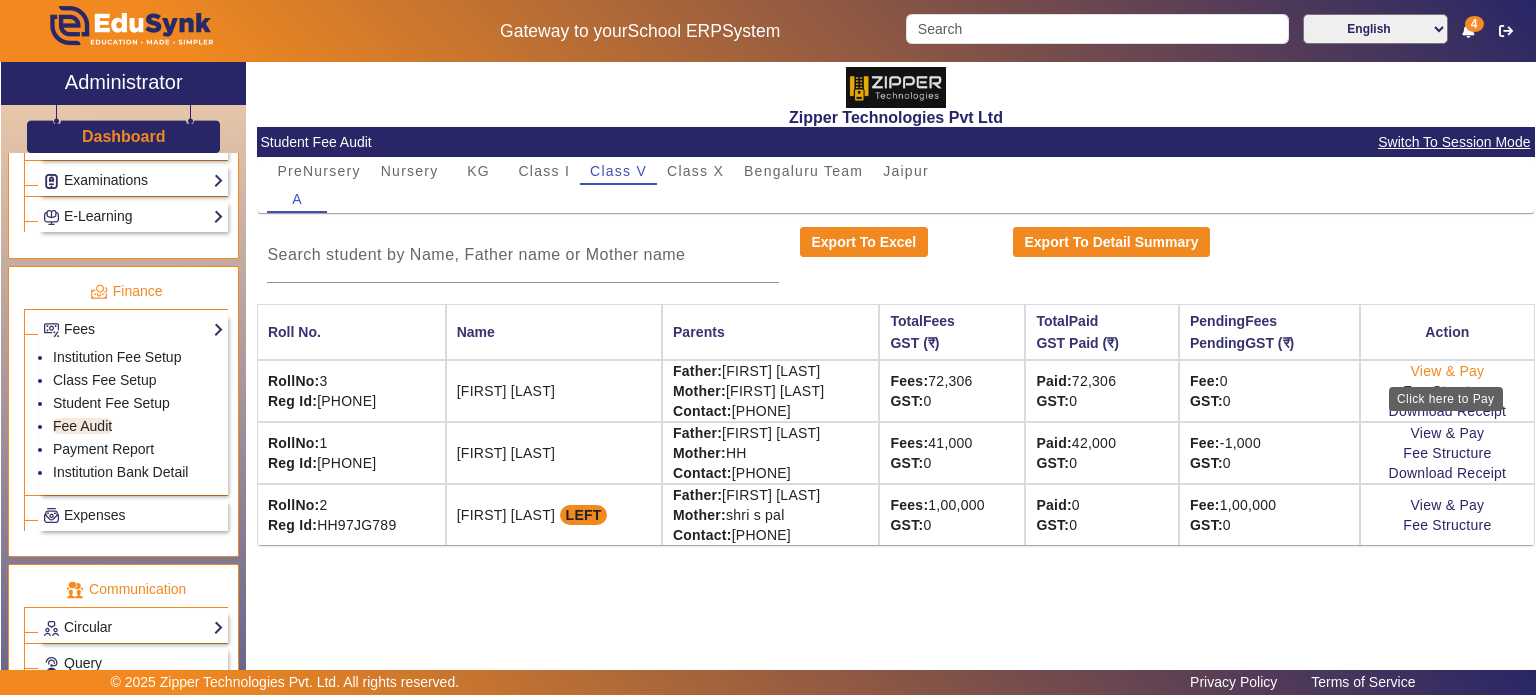 click on "View & Pay" 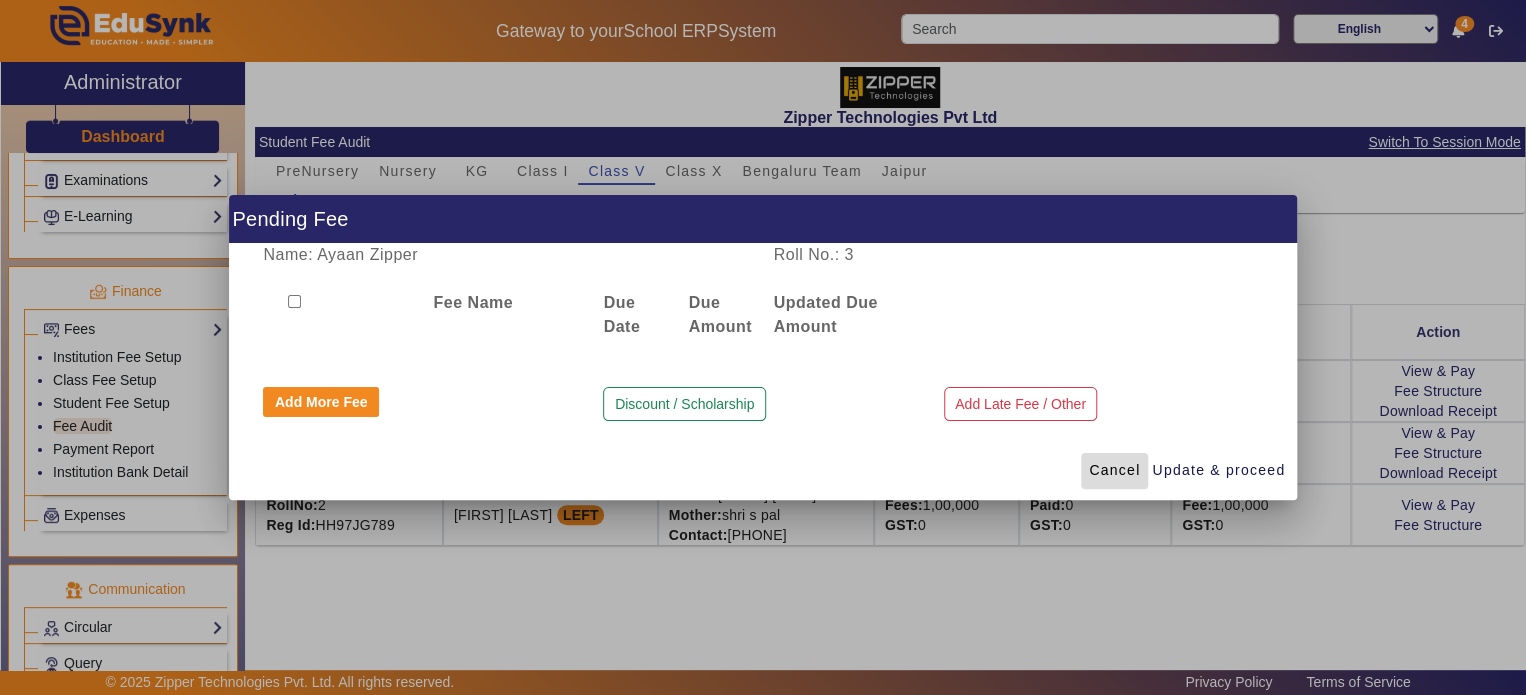 click on "Cancel" at bounding box center (1114, 470) 